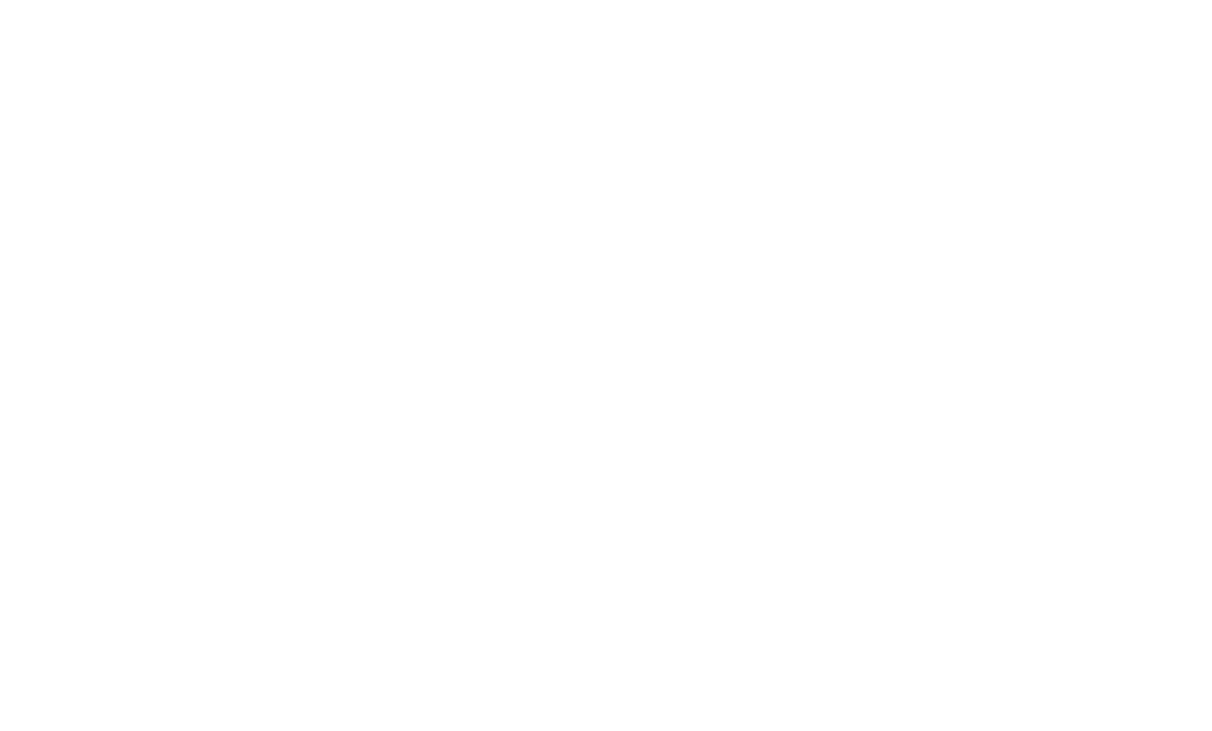 scroll, scrollTop: 0, scrollLeft: 0, axis: both 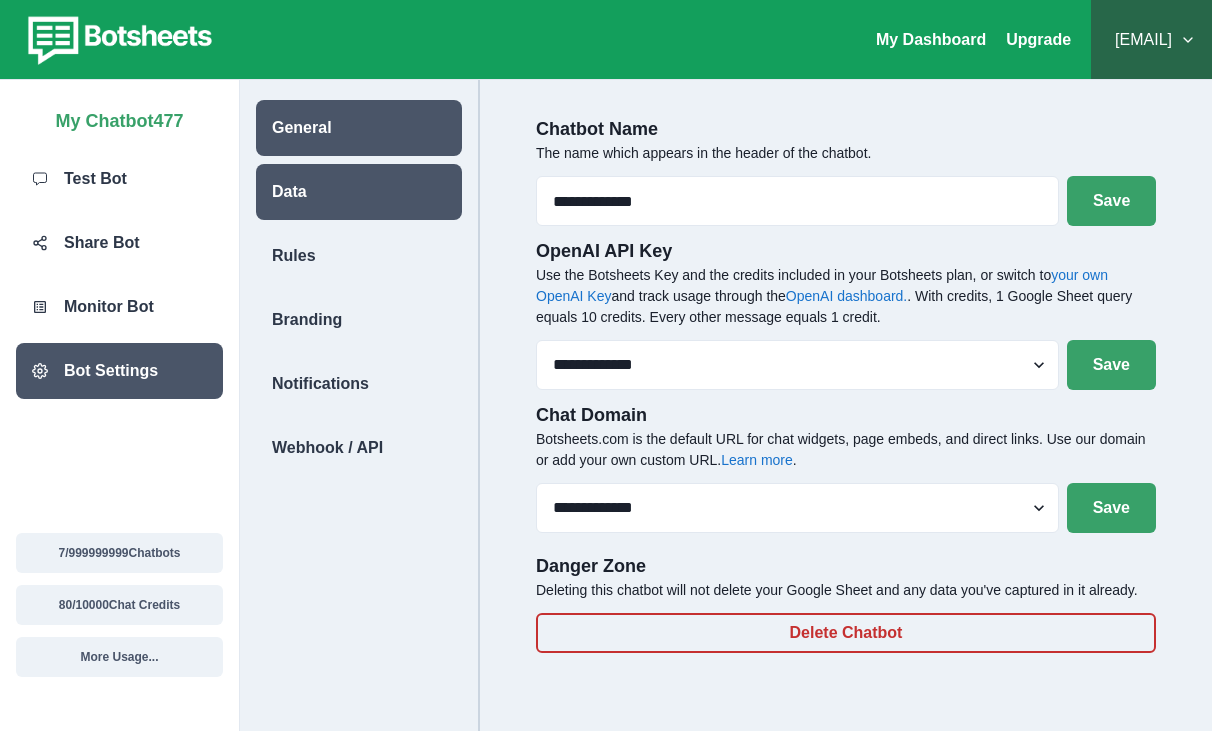 click on "Data" at bounding box center (359, 192) 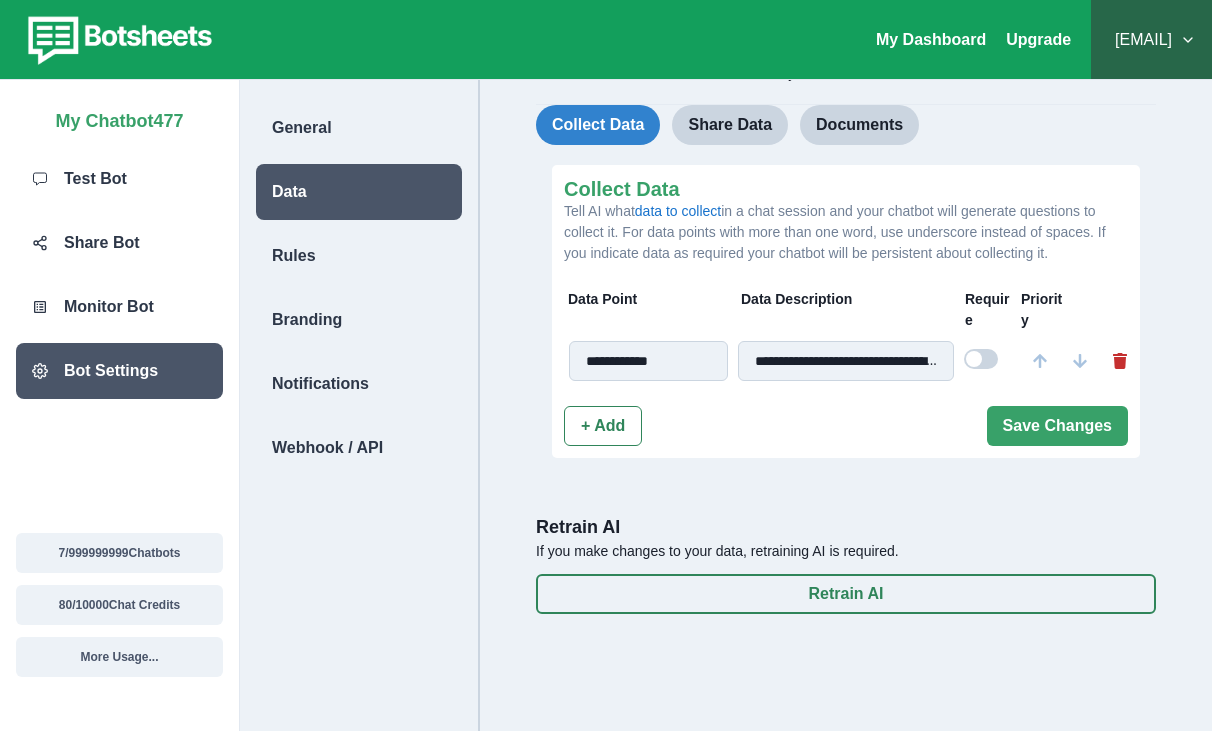 scroll, scrollTop: 0, scrollLeft: 0, axis: both 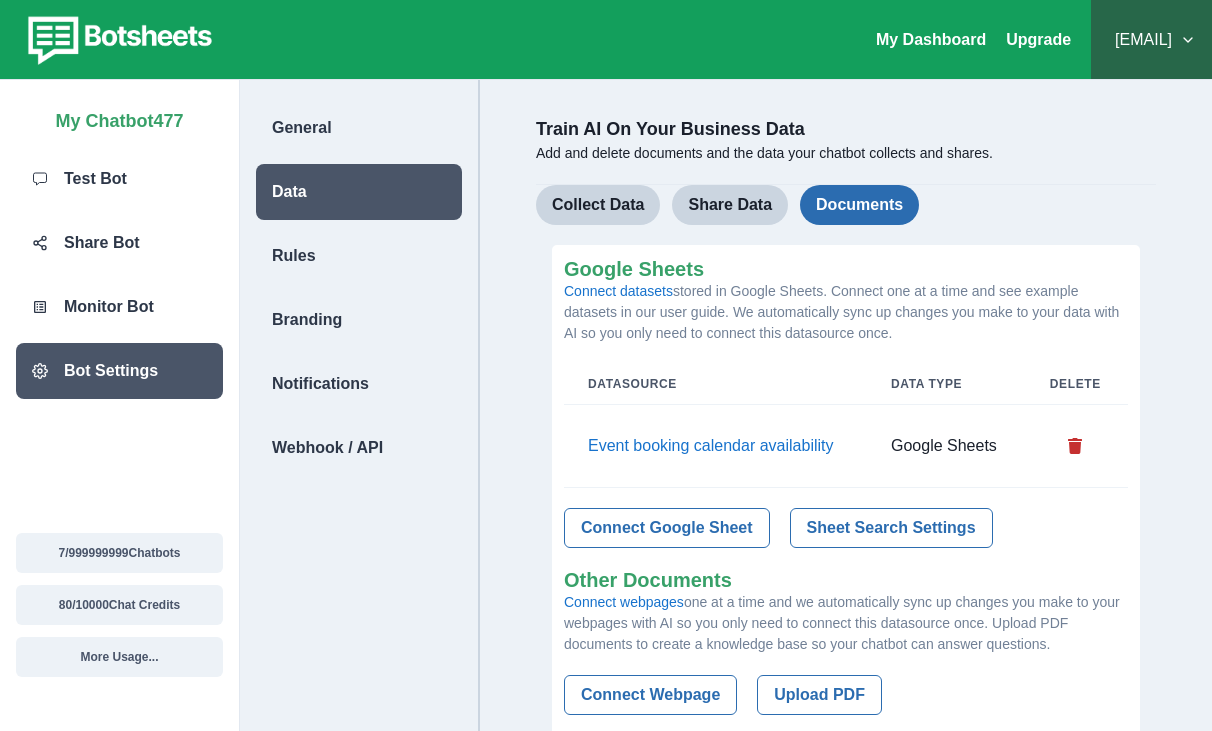 click on "Documents" at bounding box center (859, 205) 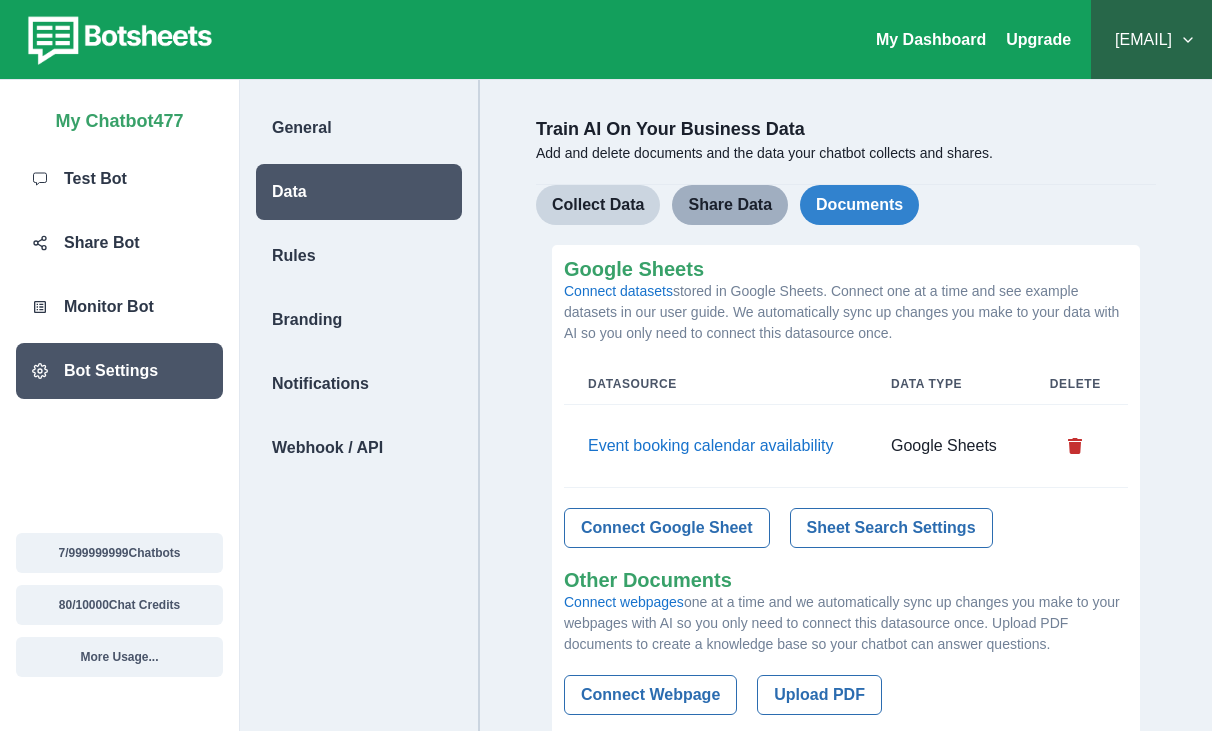 click on "Share Data" at bounding box center (730, 205) 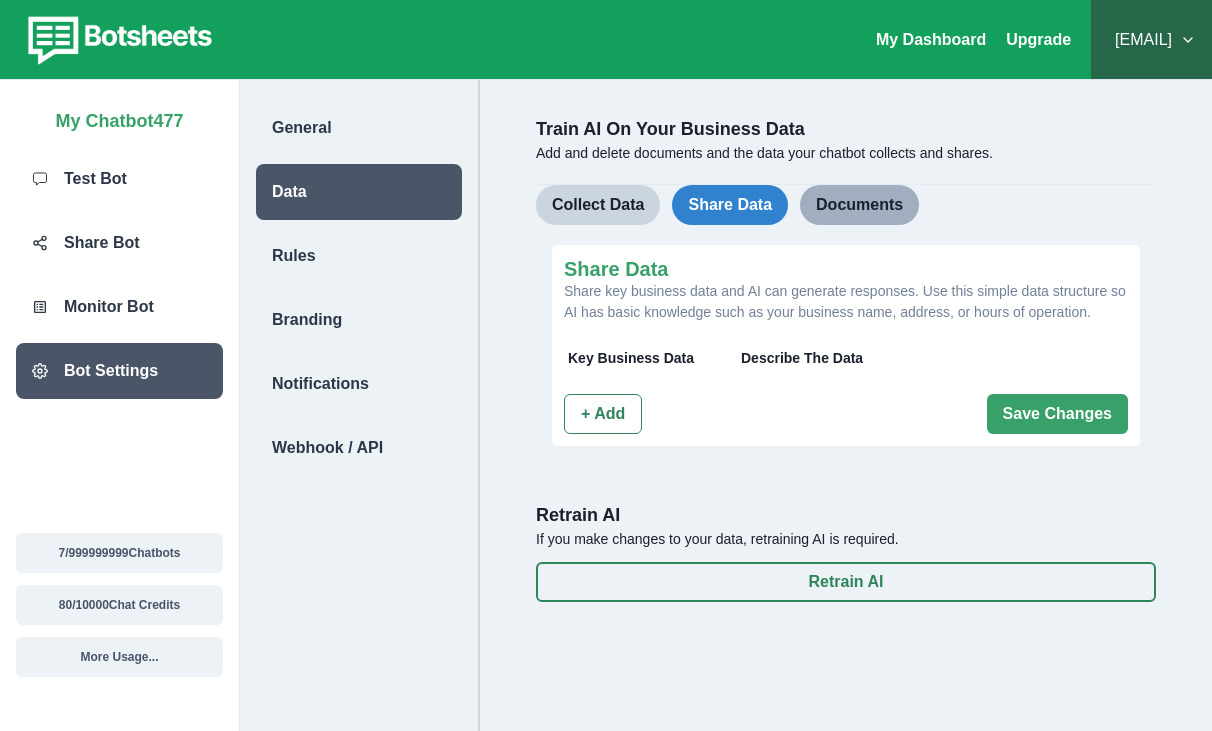 click on "Documents" at bounding box center (859, 205) 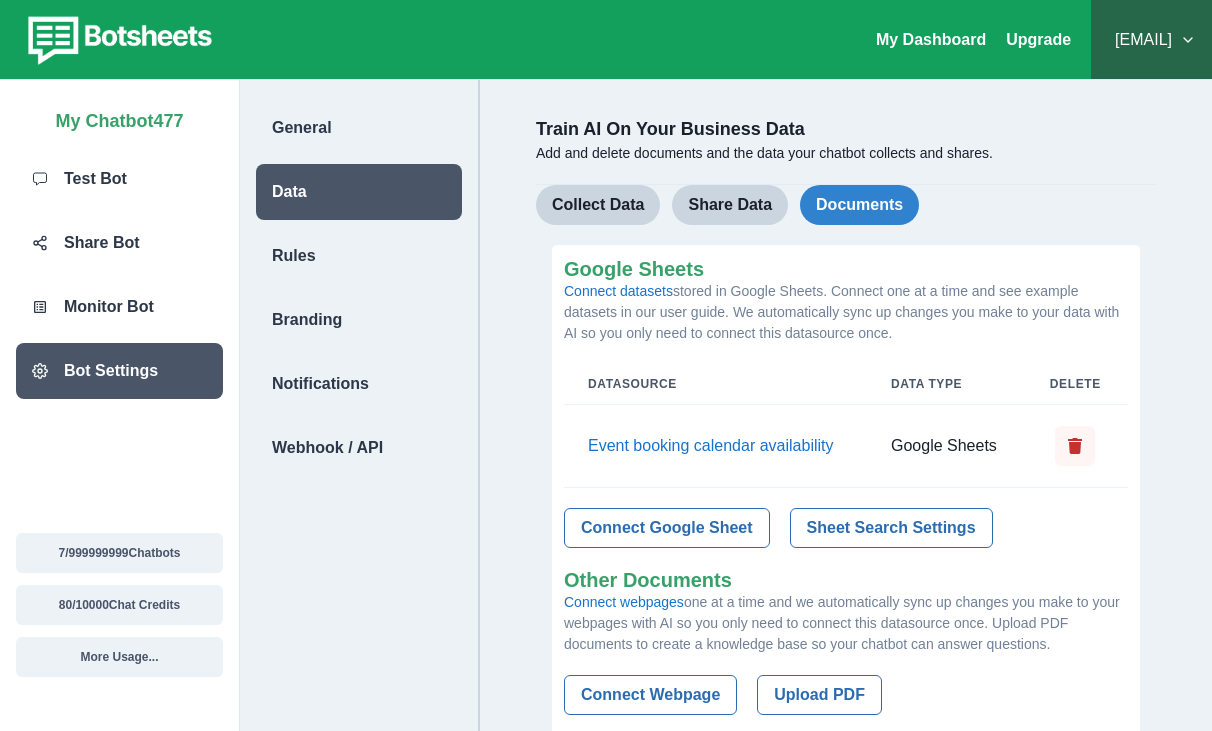 click at bounding box center (1075, 446) 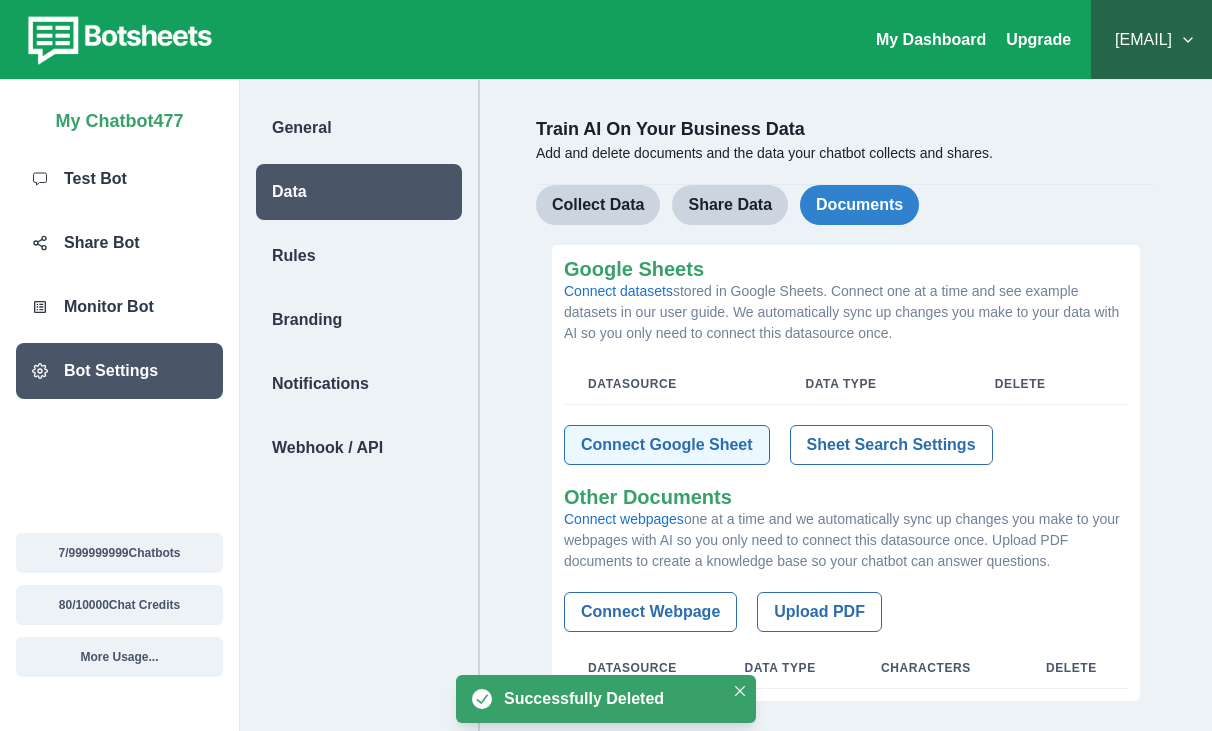 click on "Connect Google Sheet" at bounding box center [667, 445] 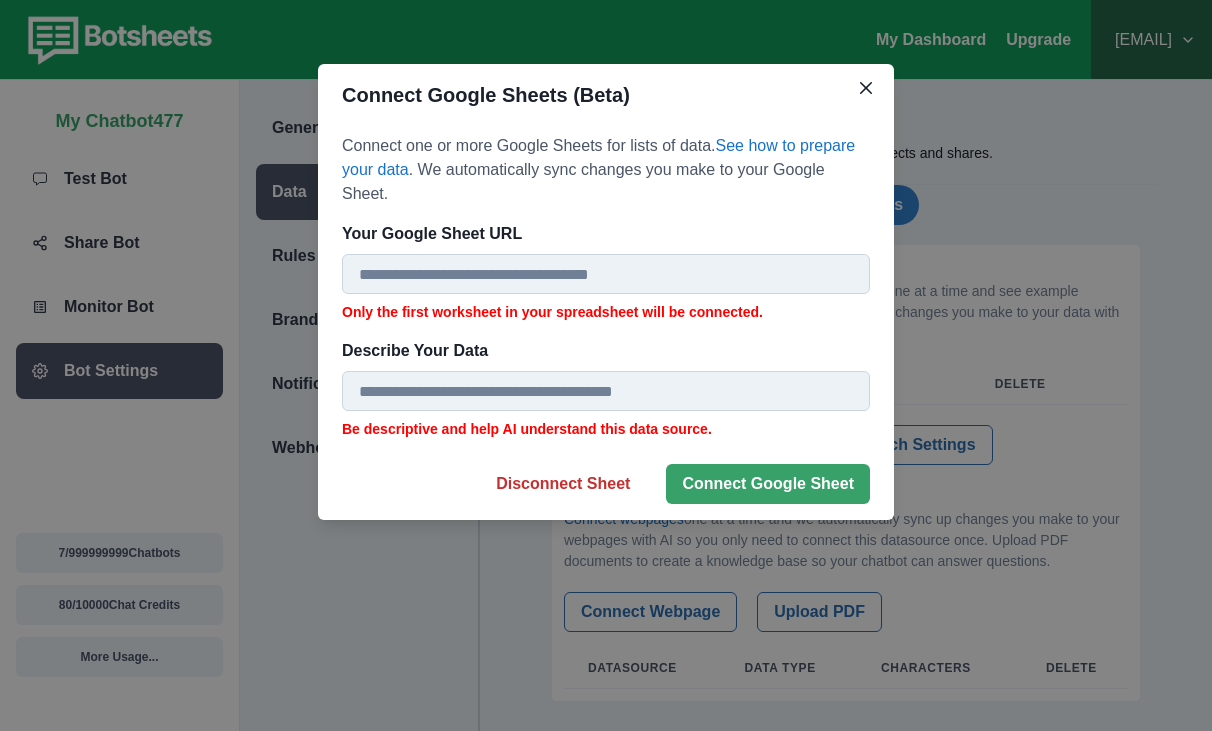 click on "Your Google Sheet URL" at bounding box center (606, 274) 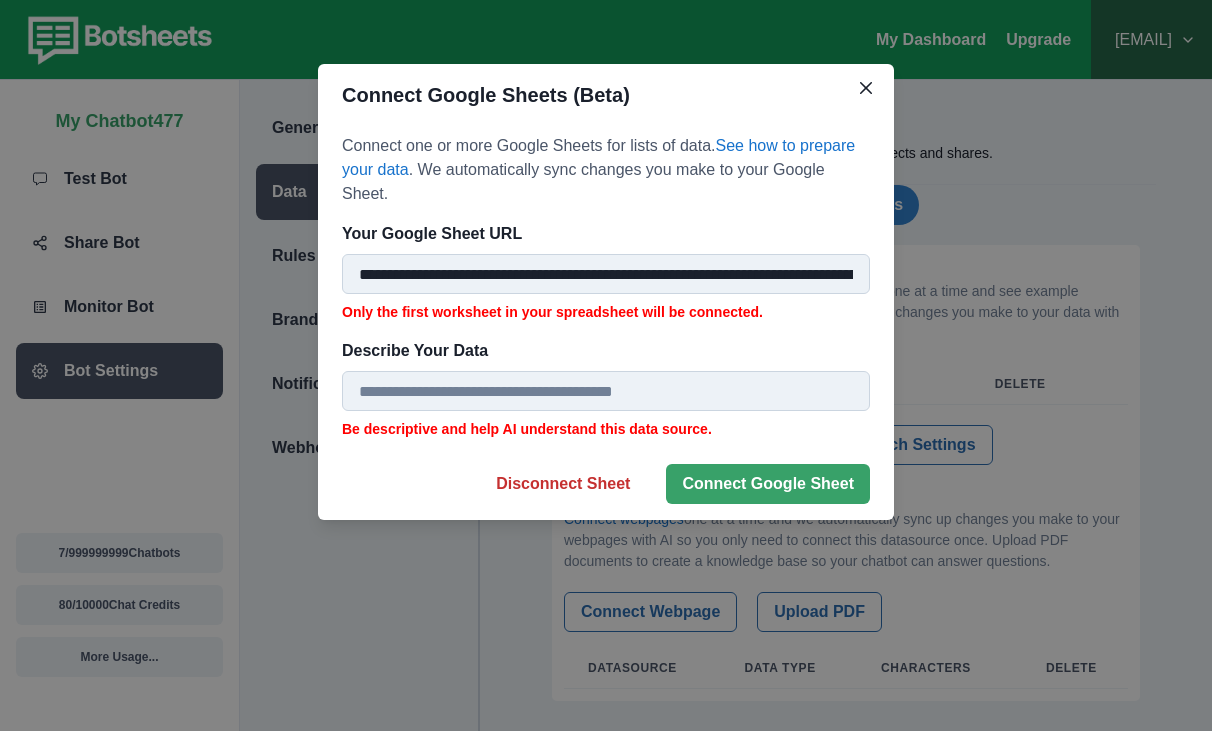 scroll, scrollTop: 0, scrollLeft: 347, axis: horizontal 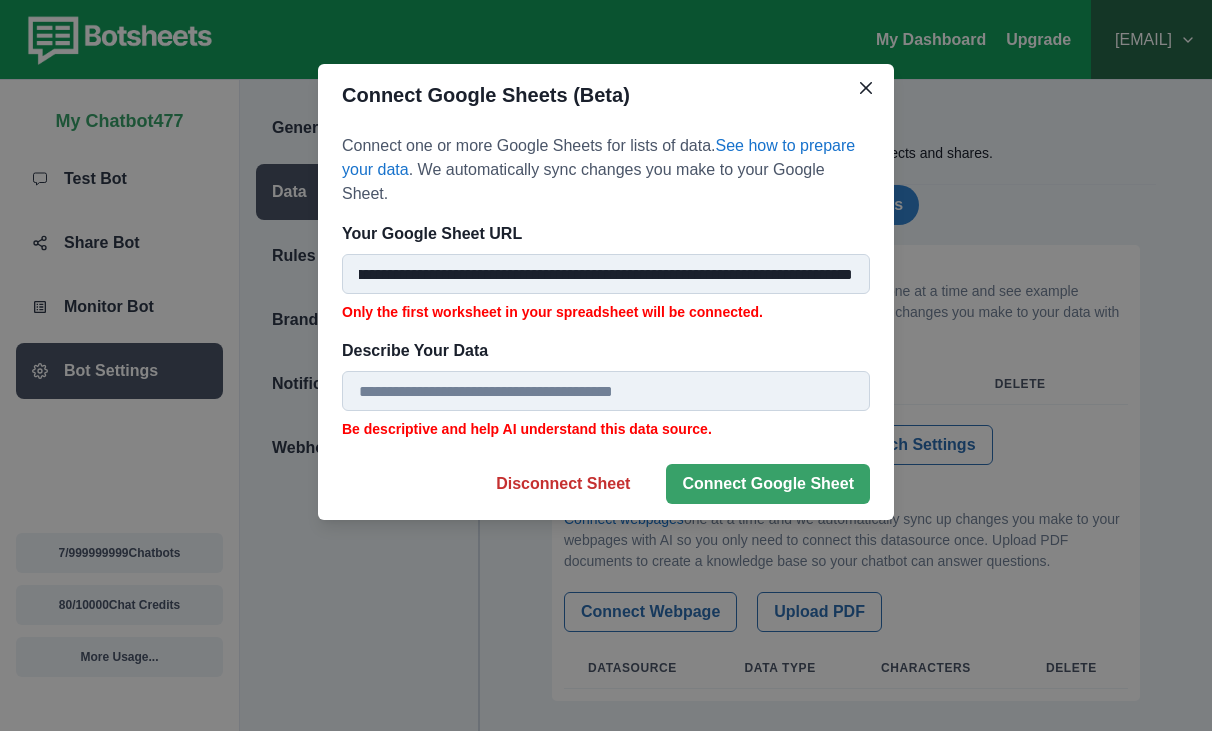 type on "**********" 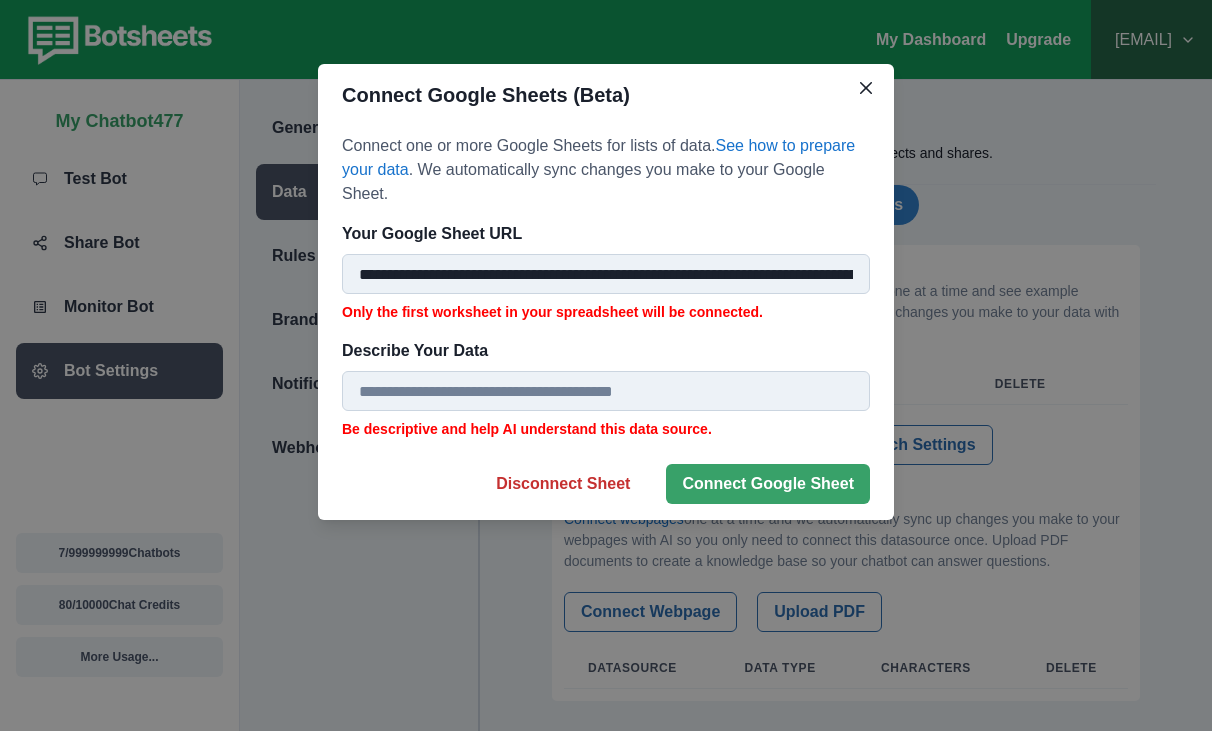 click on "Describe Your Data" at bounding box center (606, 391) 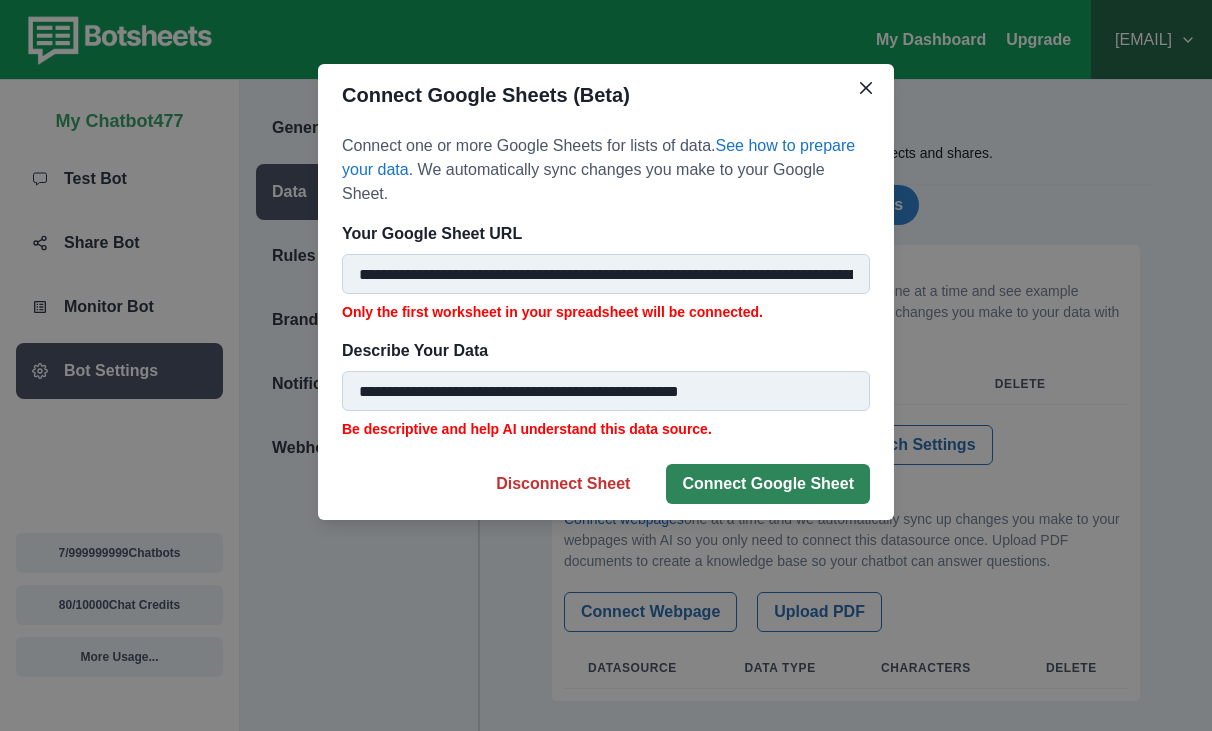 type on "**********" 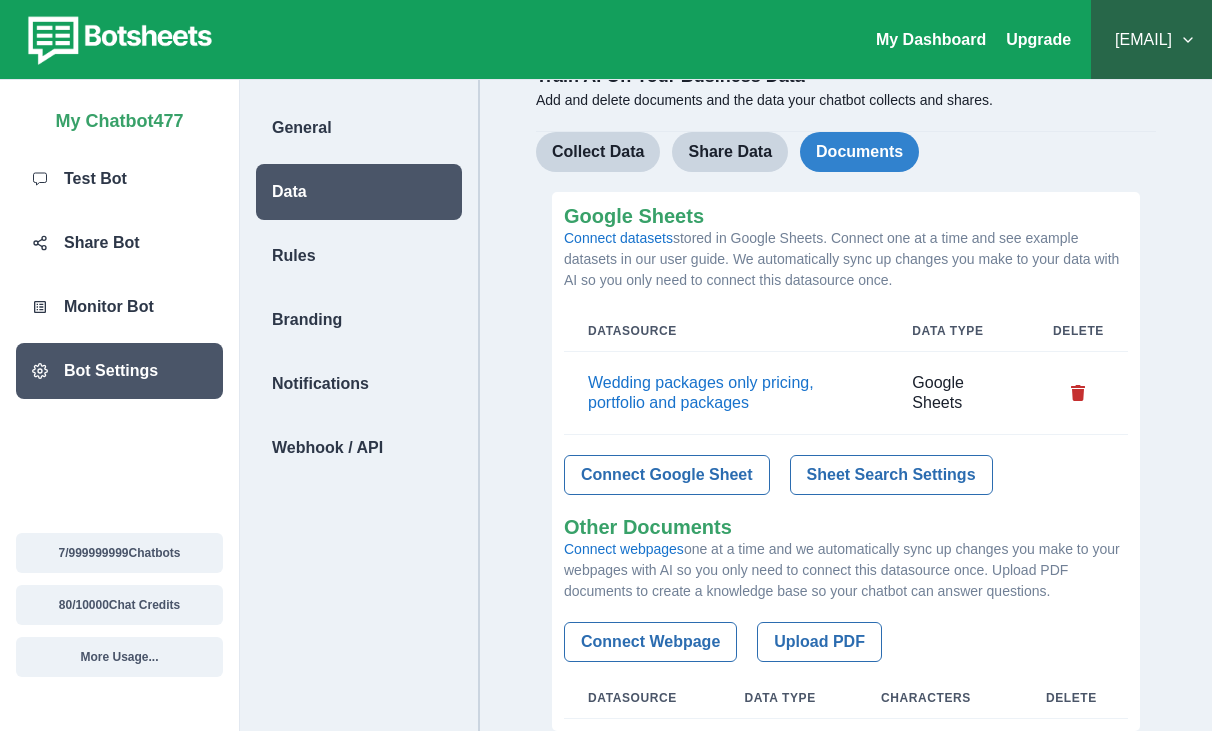 scroll, scrollTop: 174, scrollLeft: 0, axis: vertical 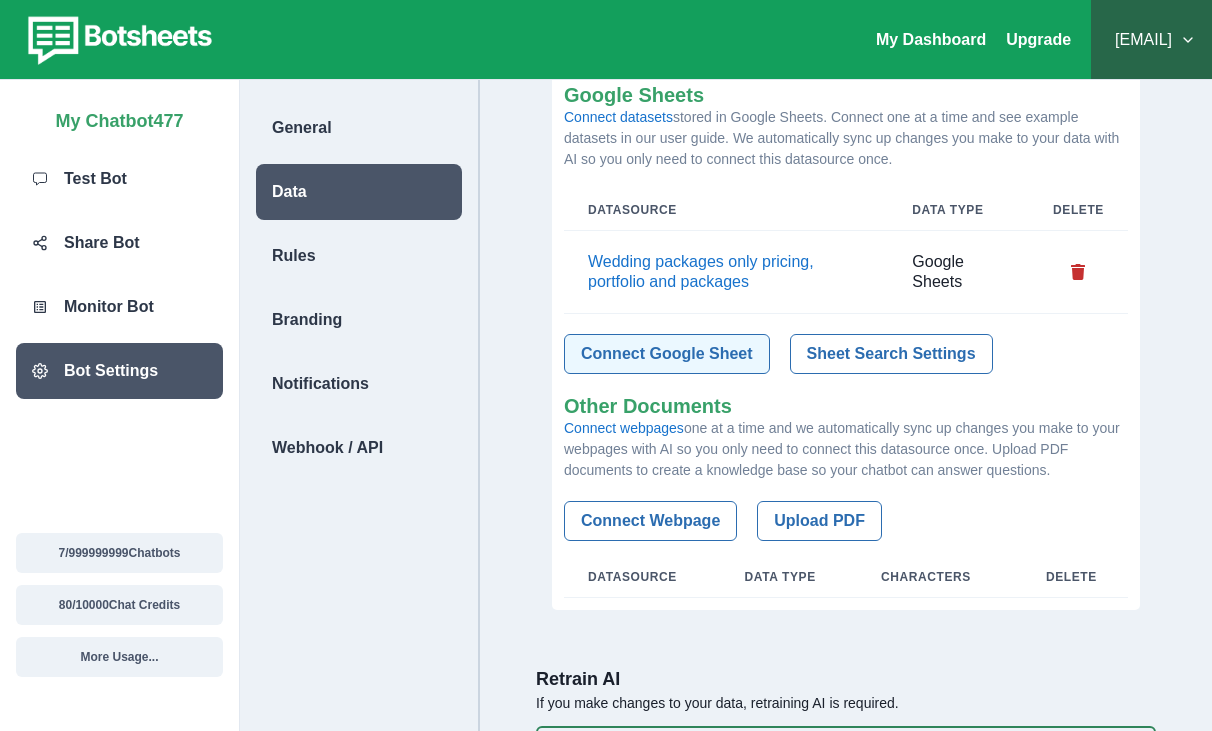click on "Connect Google Sheet" at bounding box center (667, 354) 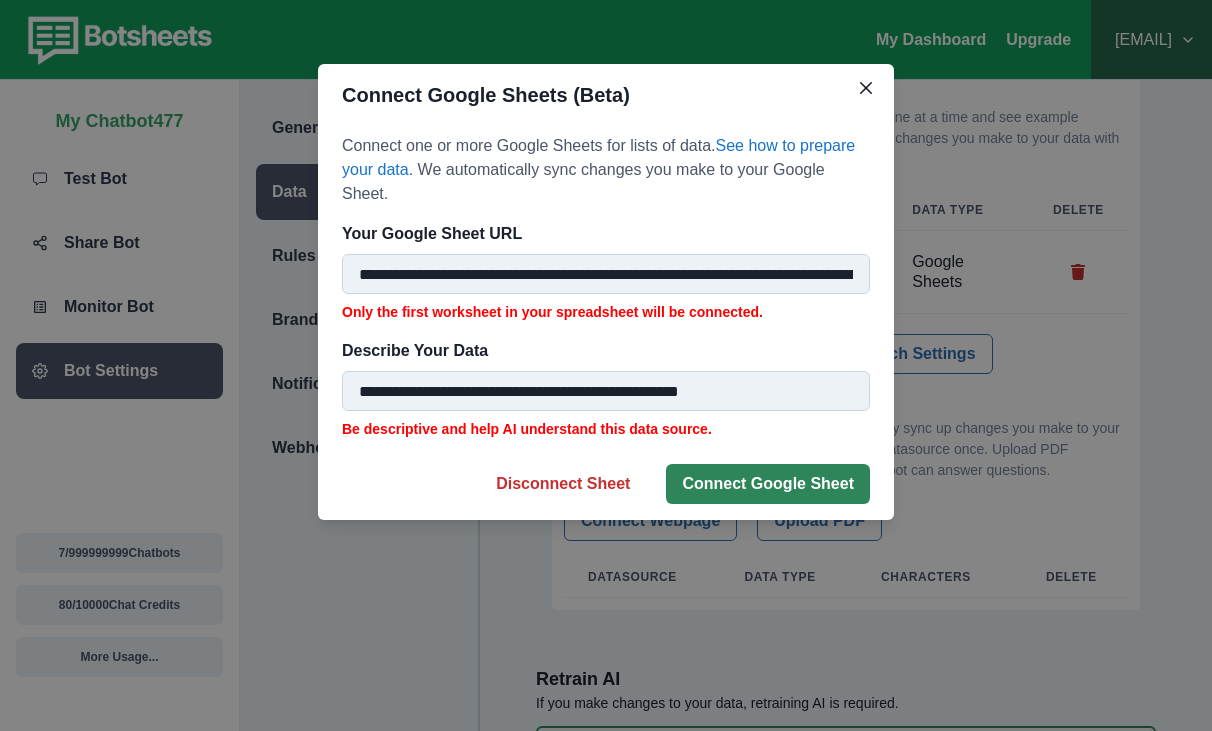 click on "Connect Google Sheet" at bounding box center (768, 484) 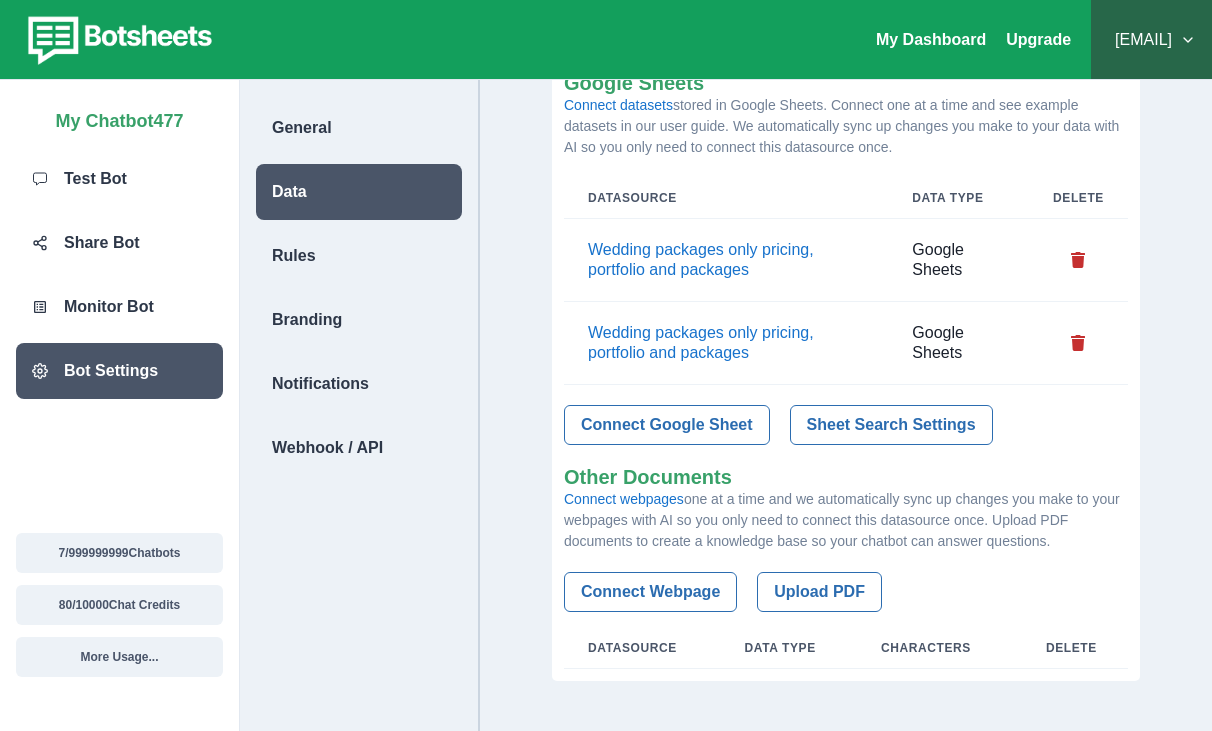 scroll, scrollTop: 175, scrollLeft: 0, axis: vertical 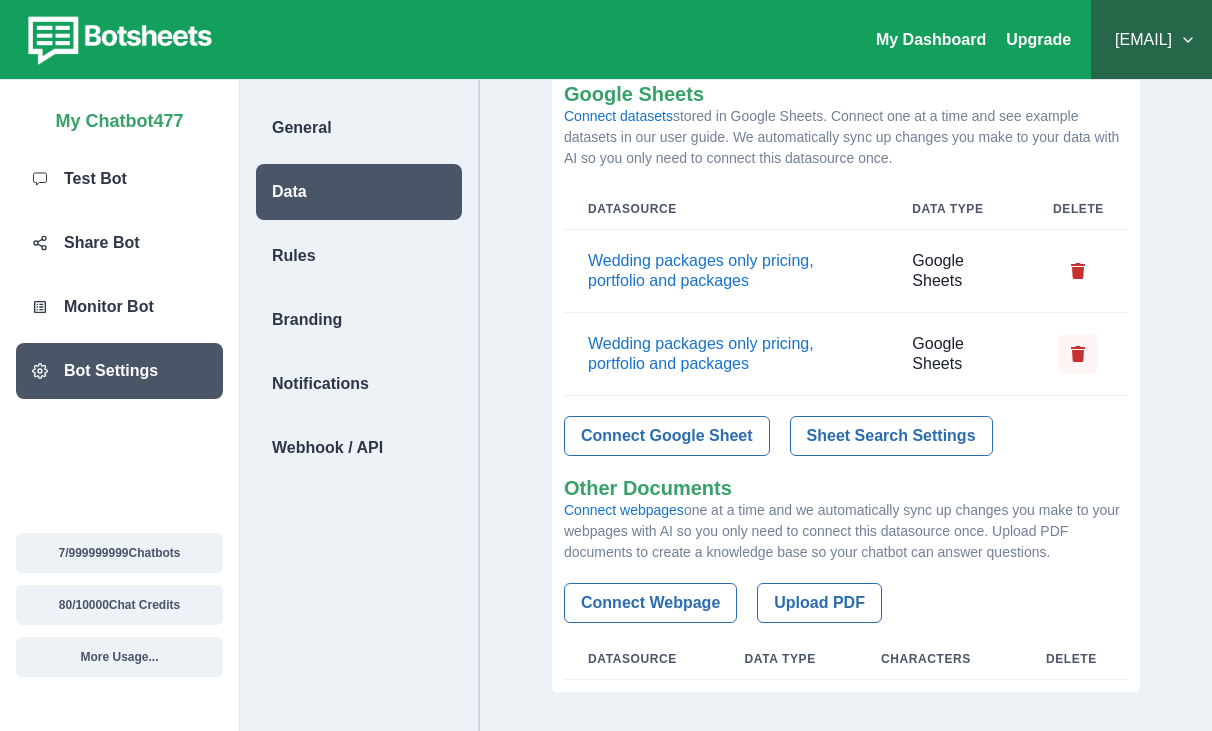 click 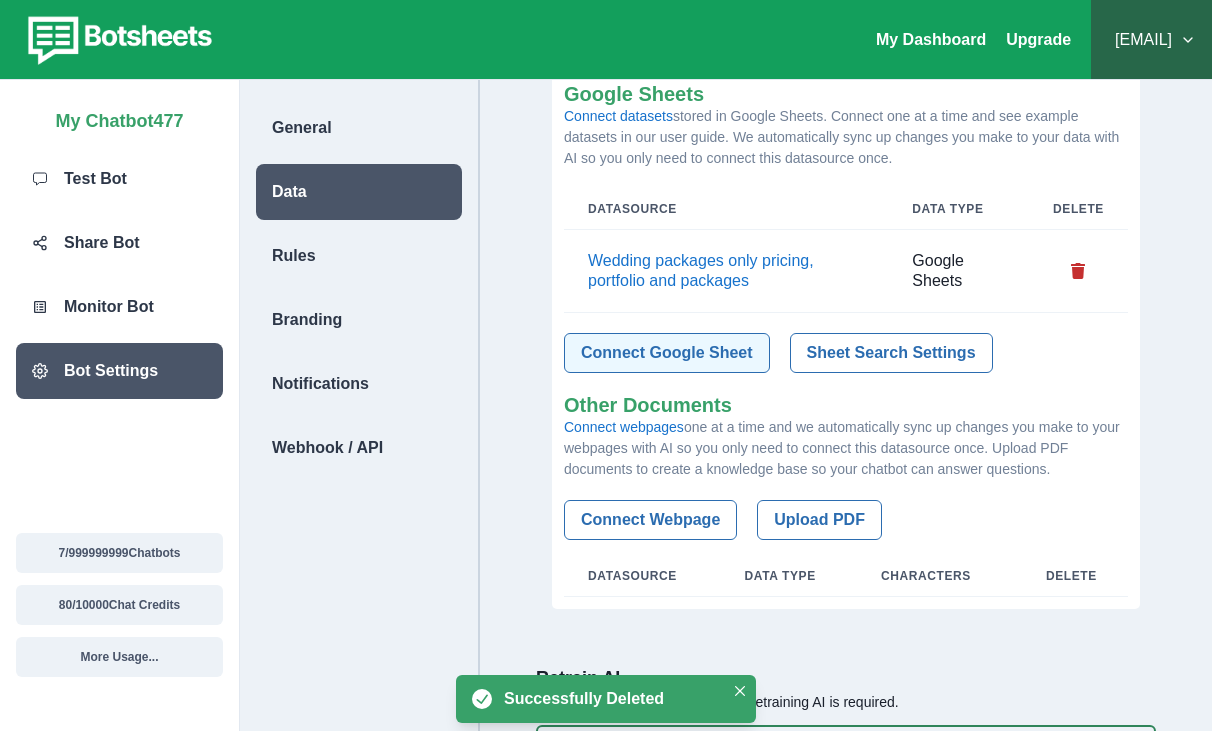 click on "Connect Google Sheet" at bounding box center [667, 353] 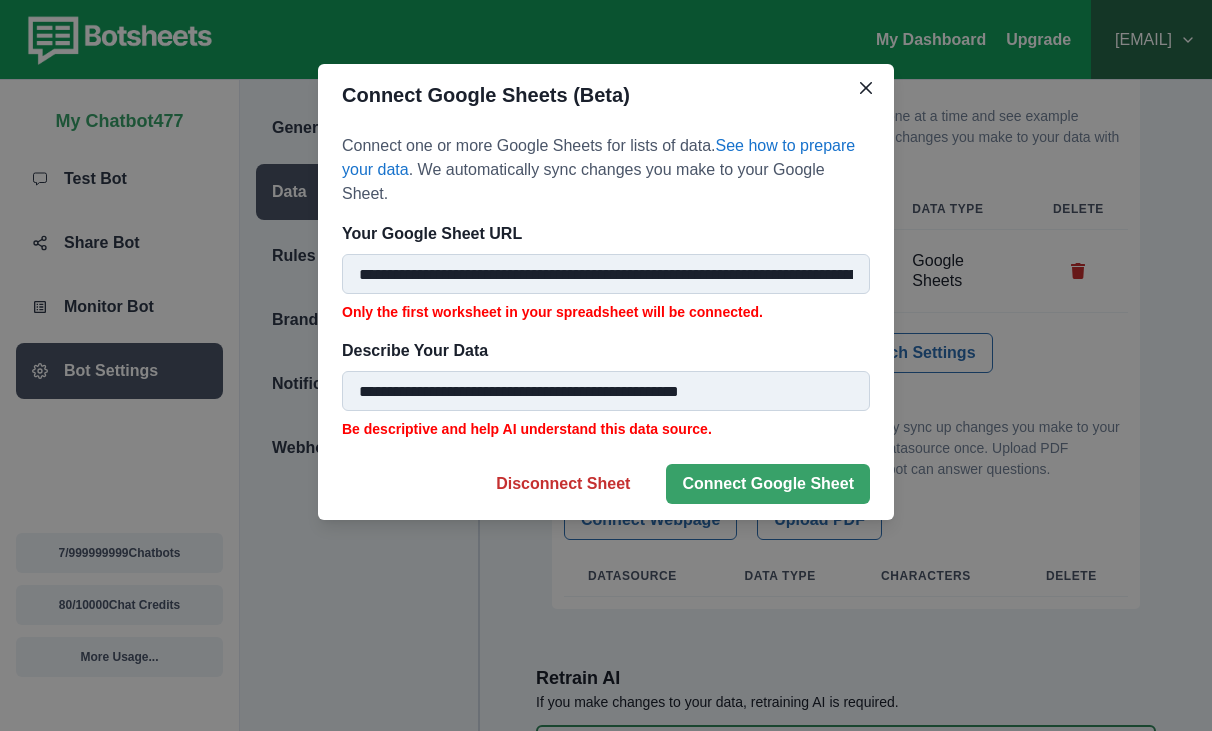 click on "**********" at bounding box center [606, 274] 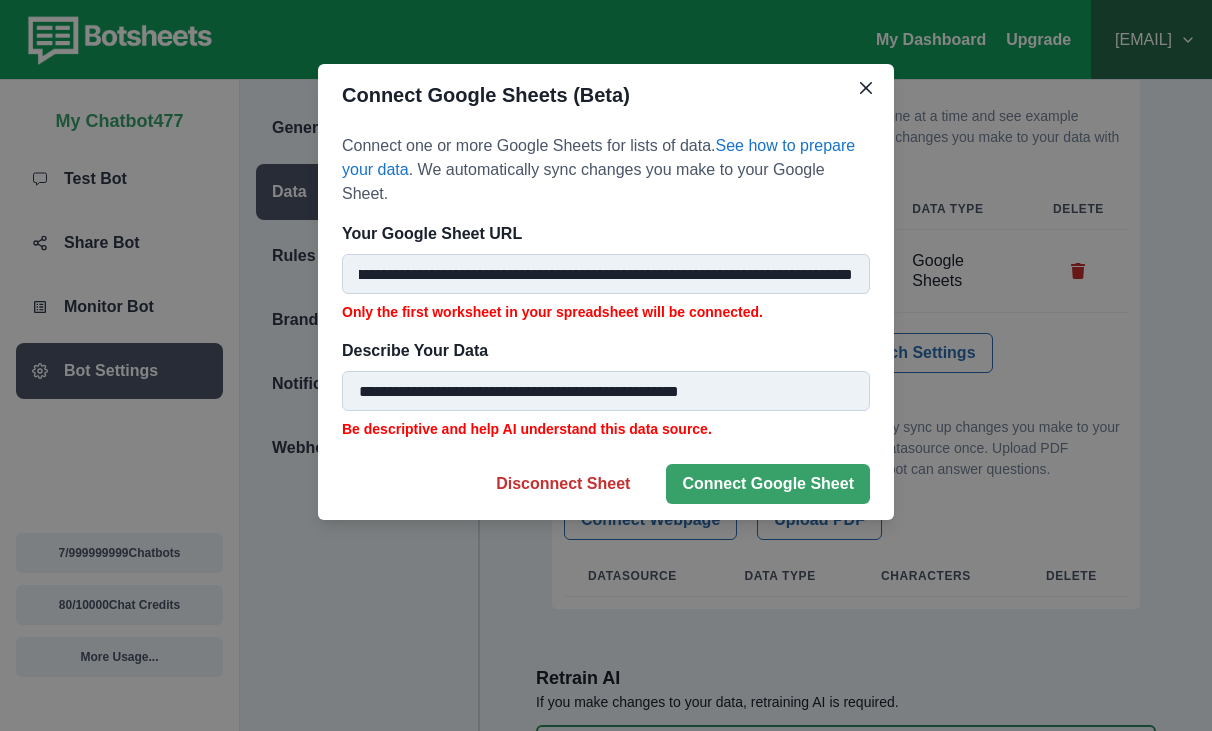 drag, startPoint x: 354, startPoint y: 273, endPoint x: 1109, endPoint y: 295, distance: 755.32043 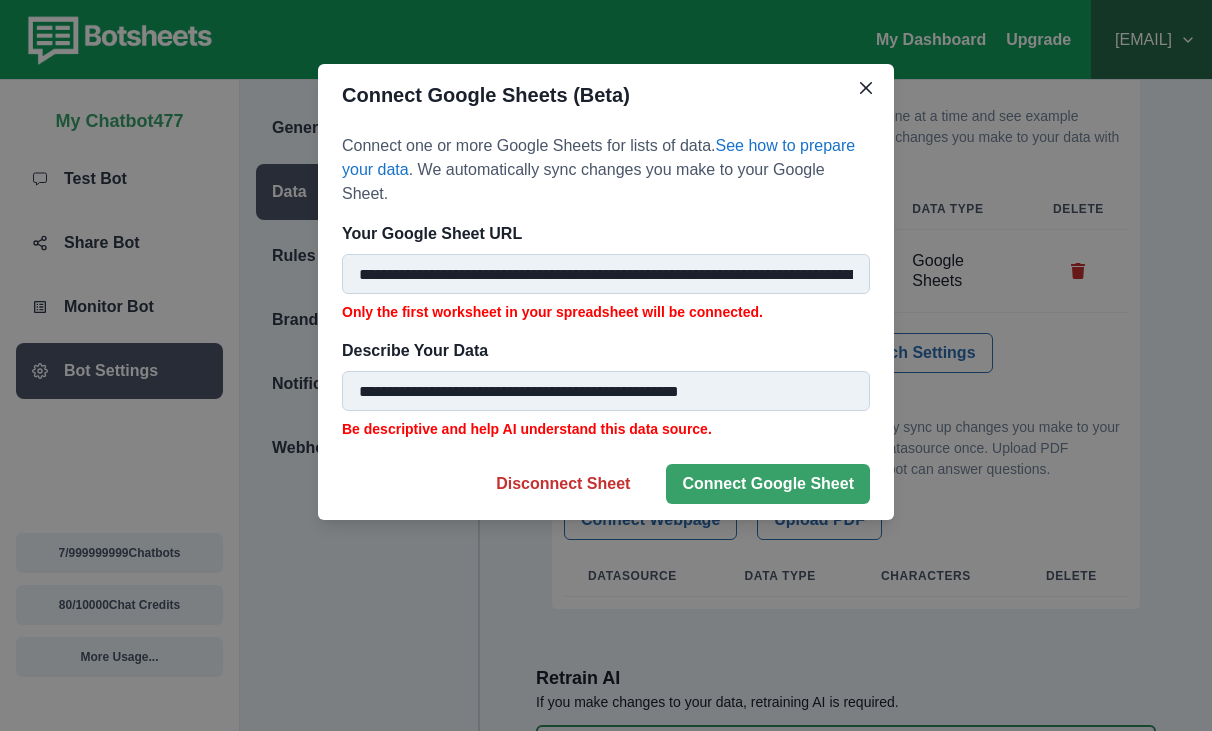 drag, startPoint x: 774, startPoint y: 389, endPoint x: 313, endPoint y: 397, distance: 461.0694 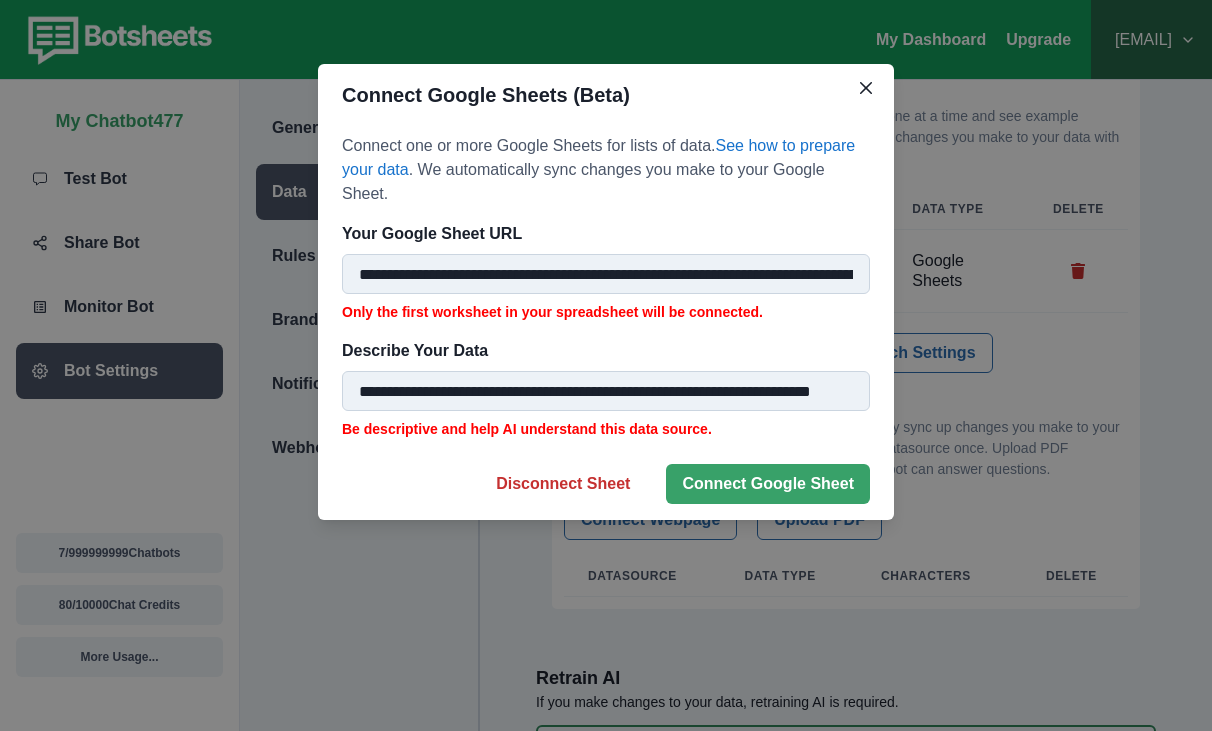 scroll, scrollTop: 0, scrollLeft: 88, axis: horizontal 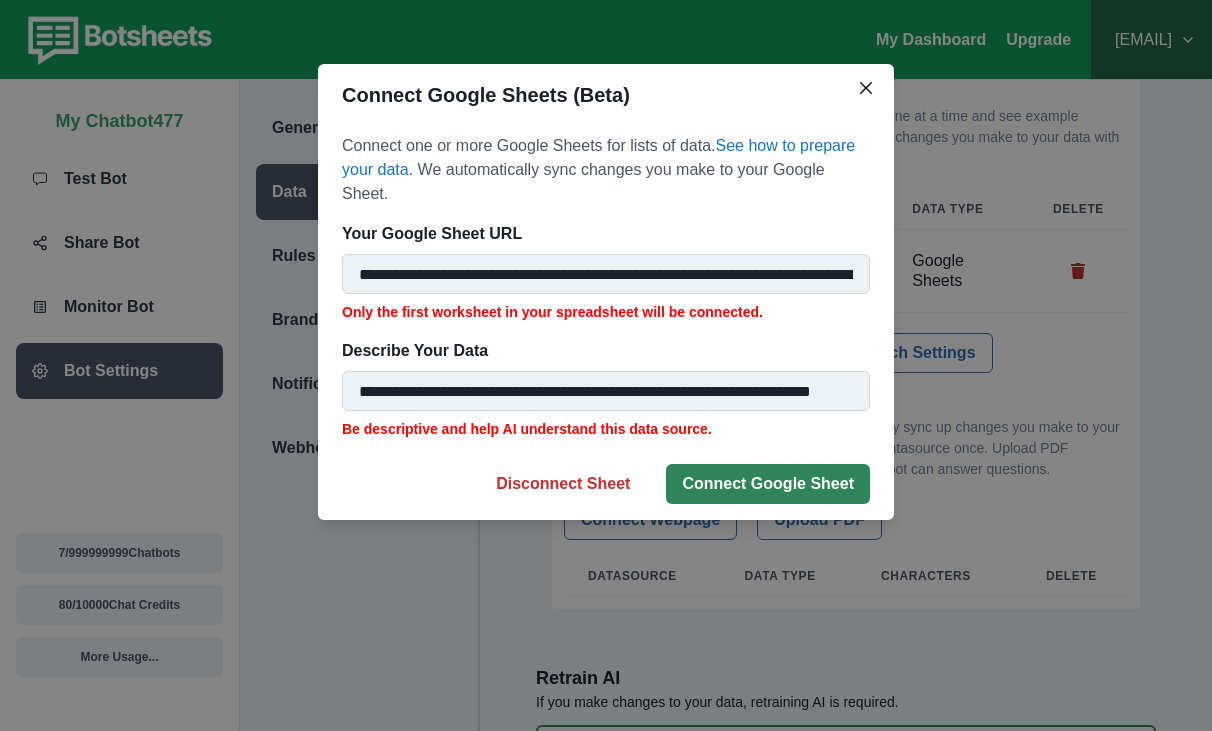 type on "**********" 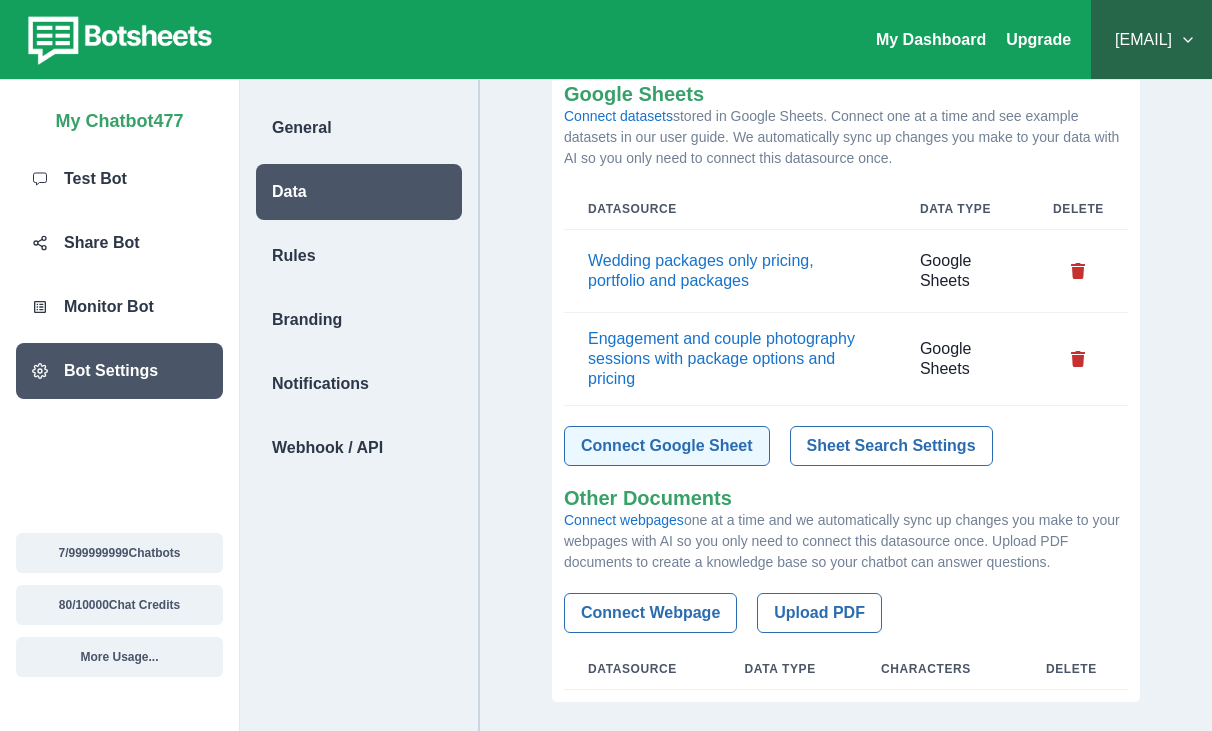 click on "Connect Google Sheet" at bounding box center [667, 446] 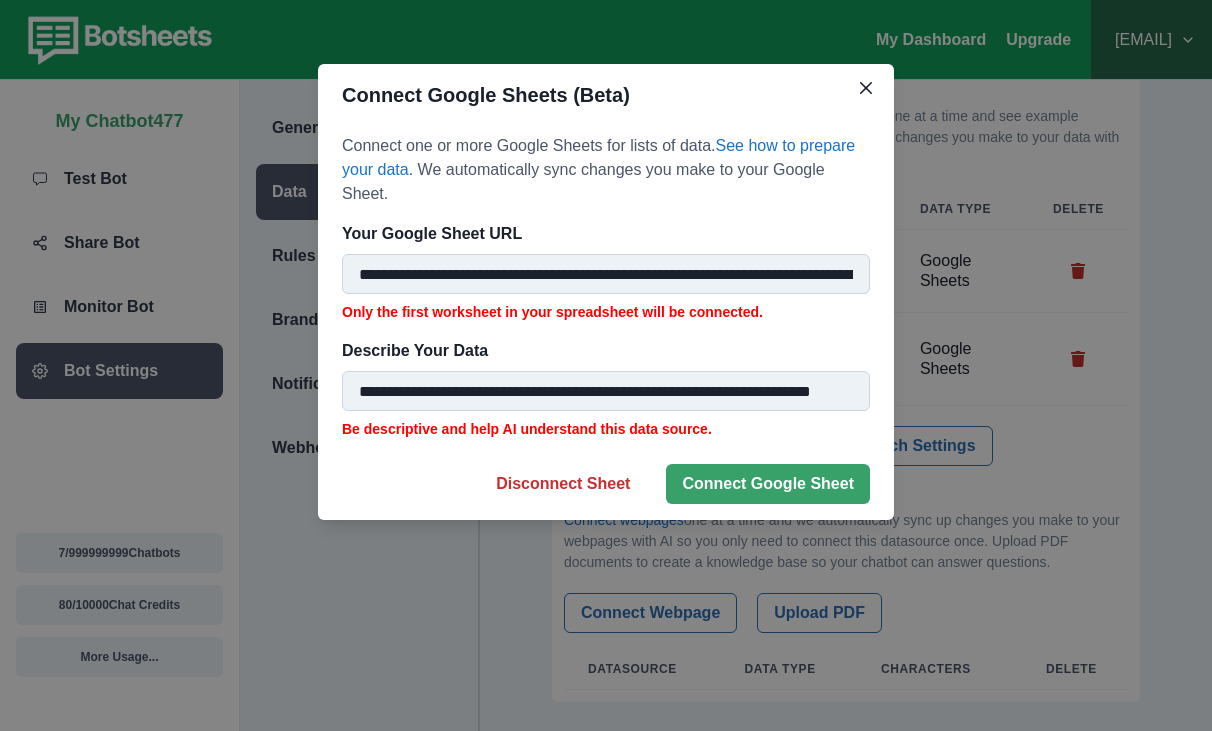 scroll, scrollTop: 0, scrollLeft: 316, axis: horizontal 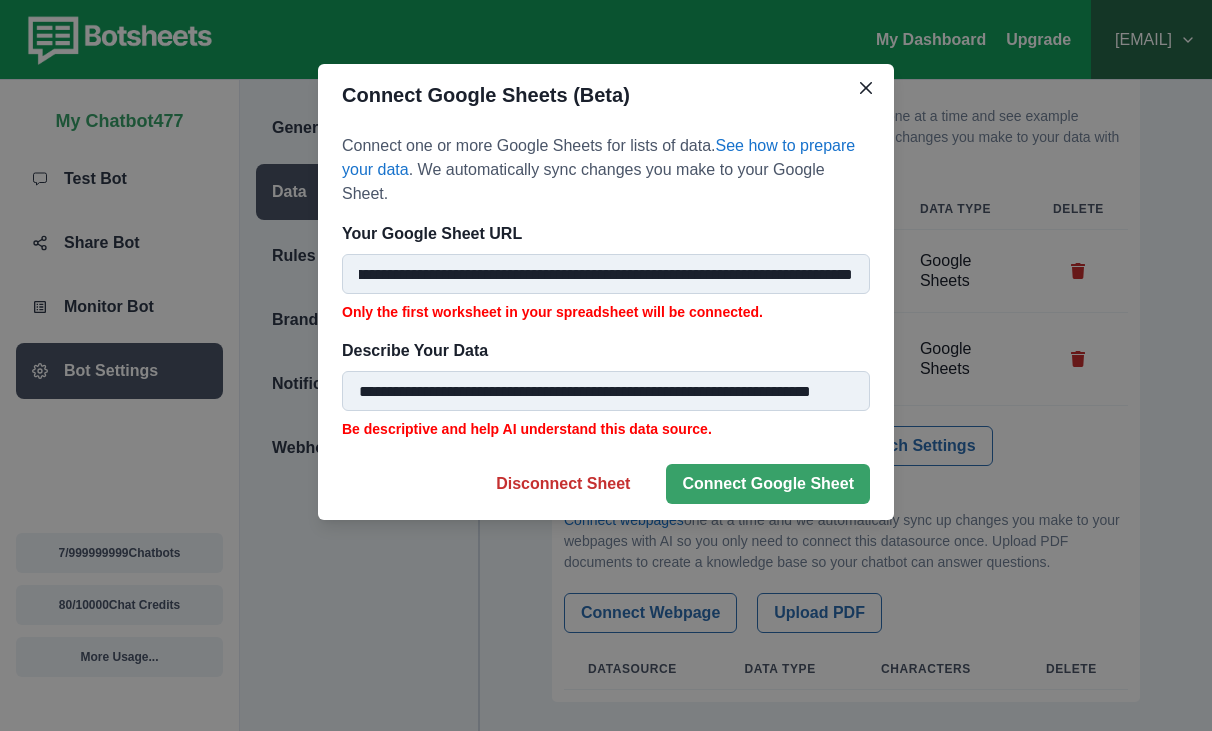 drag, startPoint x: 357, startPoint y: 275, endPoint x: 1132, endPoint y: 283, distance: 775.04126 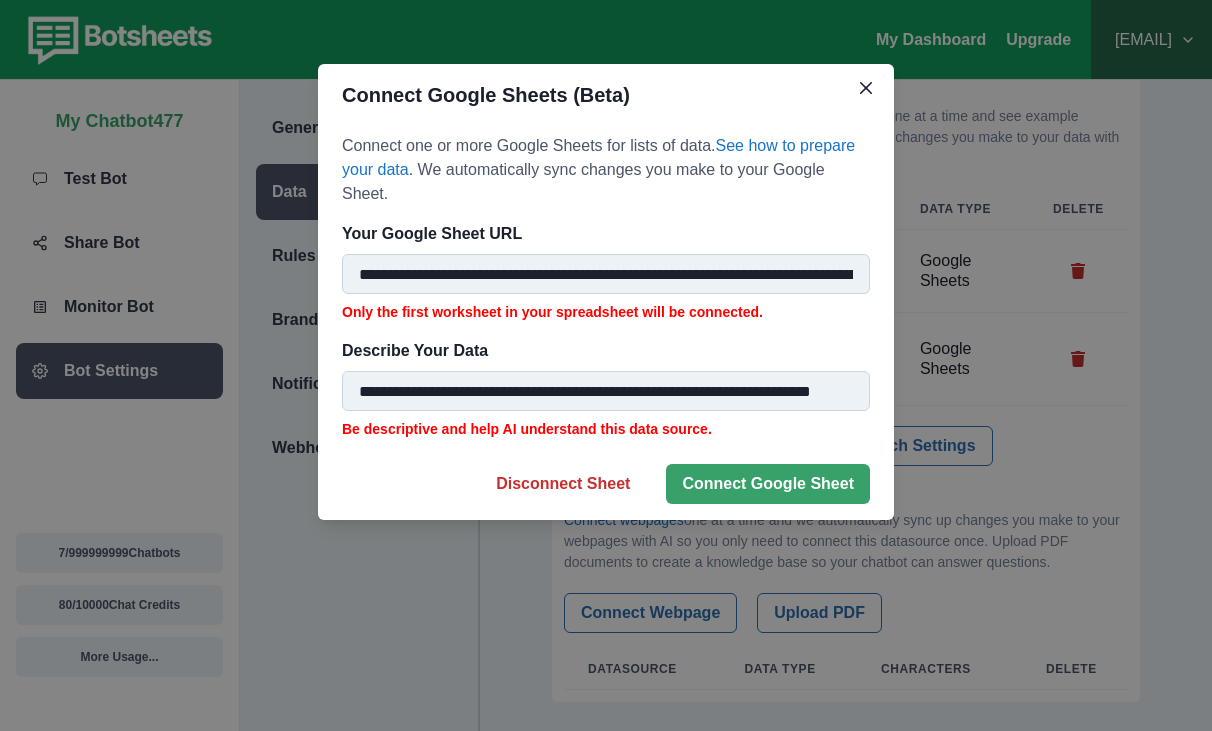 scroll, scrollTop: 0, scrollLeft: 365, axis: horizontal 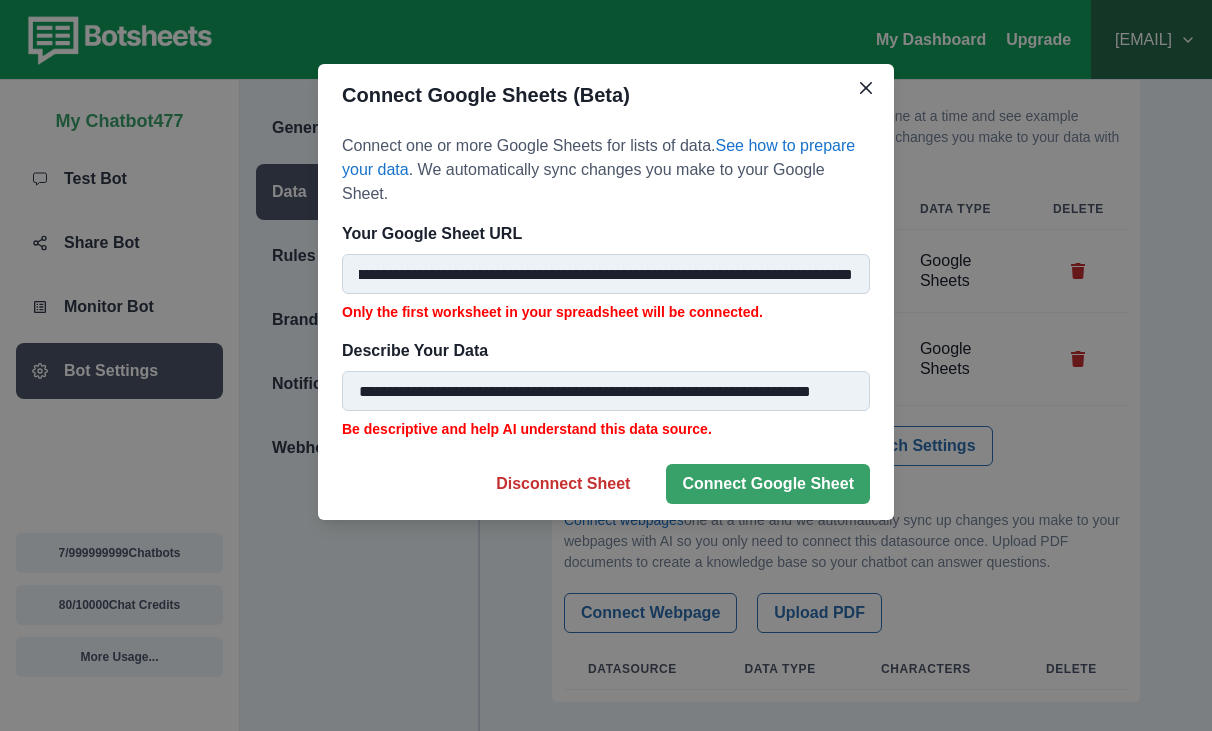 drag, startPoint x: 352, startPoint y: 271, endPoint x: 919, endPoint y: 279, distance: 567.05646 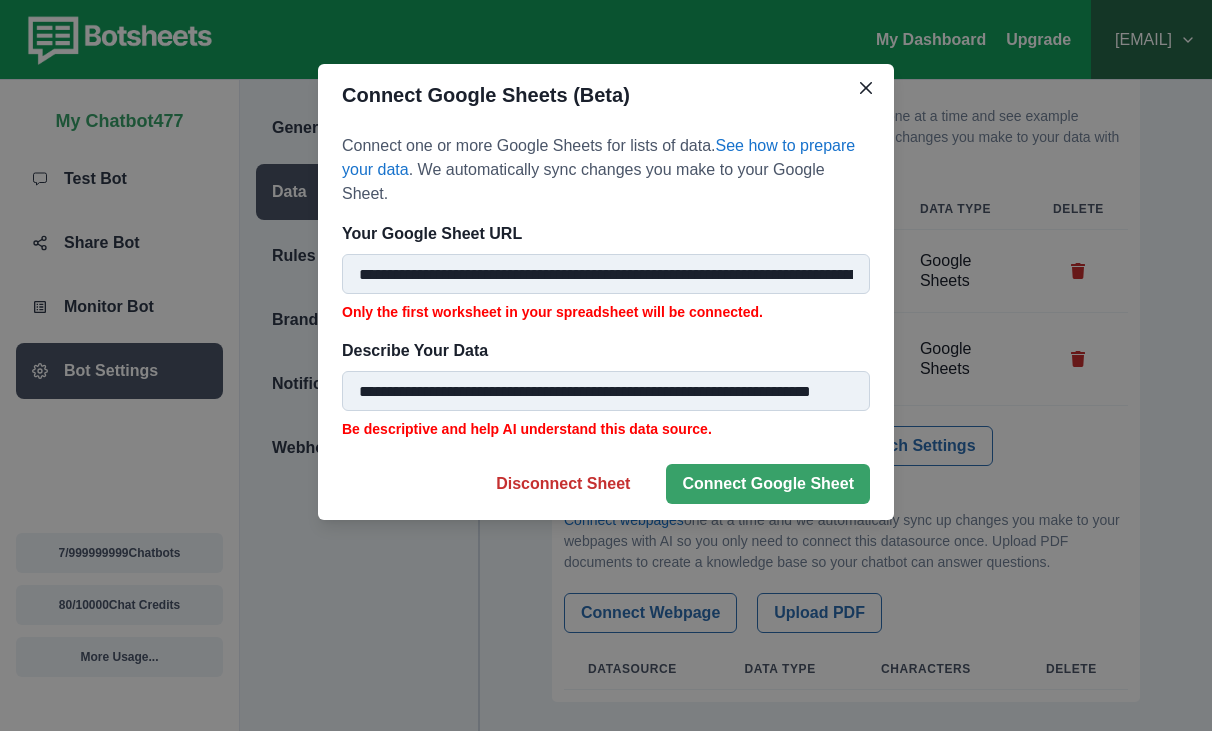 scroll, scrollTop: 0, scrollLeft: 89, axis: horizontal 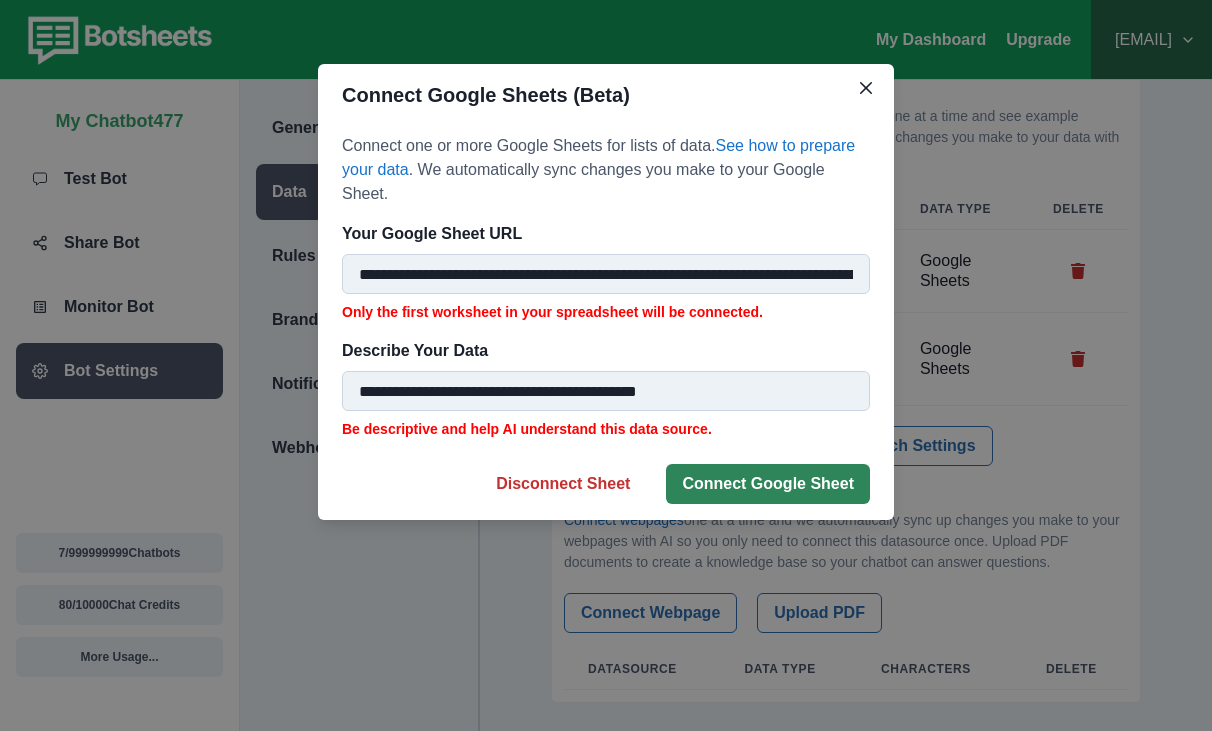 type on "**********" 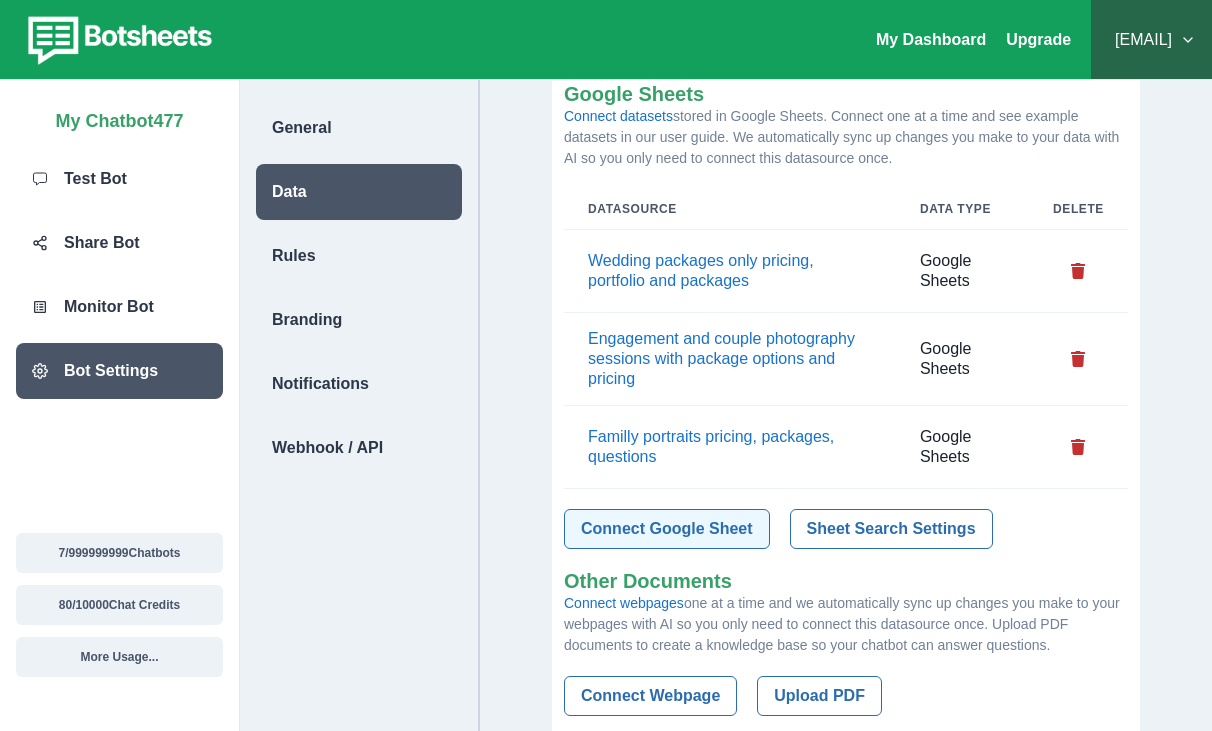 click on "Connect Google Sheet" at bounding box center (667, 529) 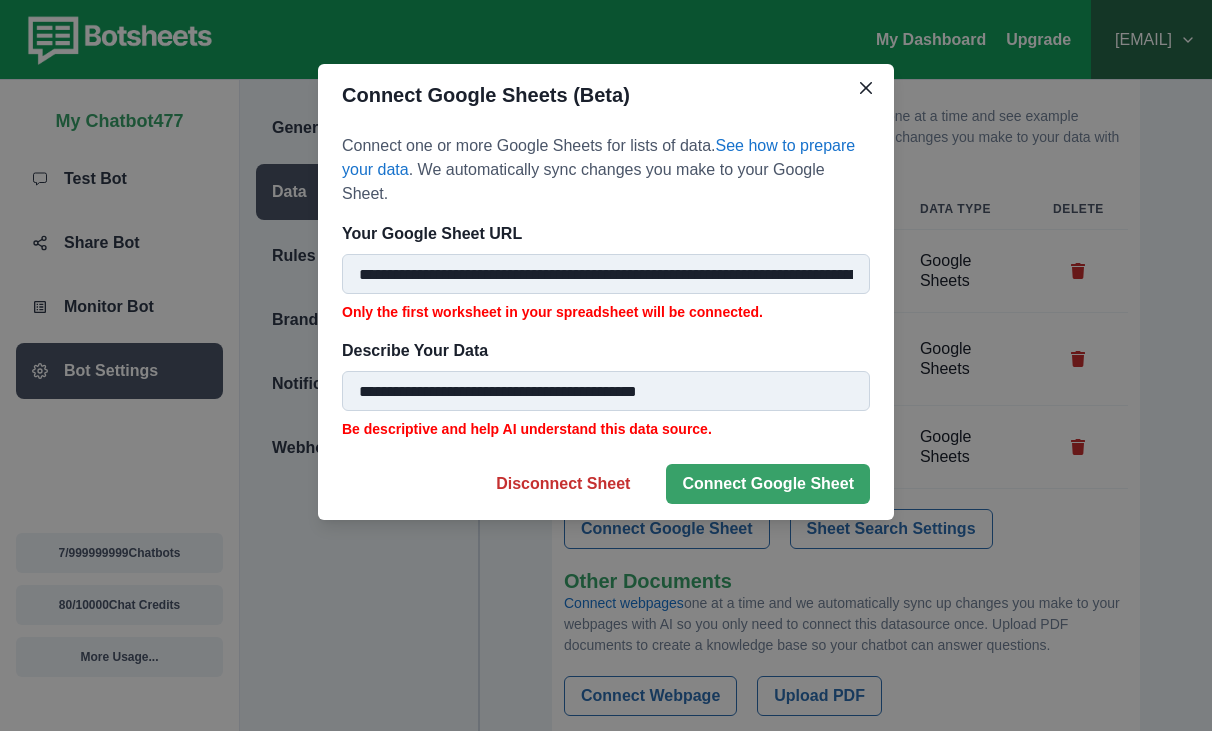 scroll, scrollTop: 0, scrollLeft: 344, axis: horizontal 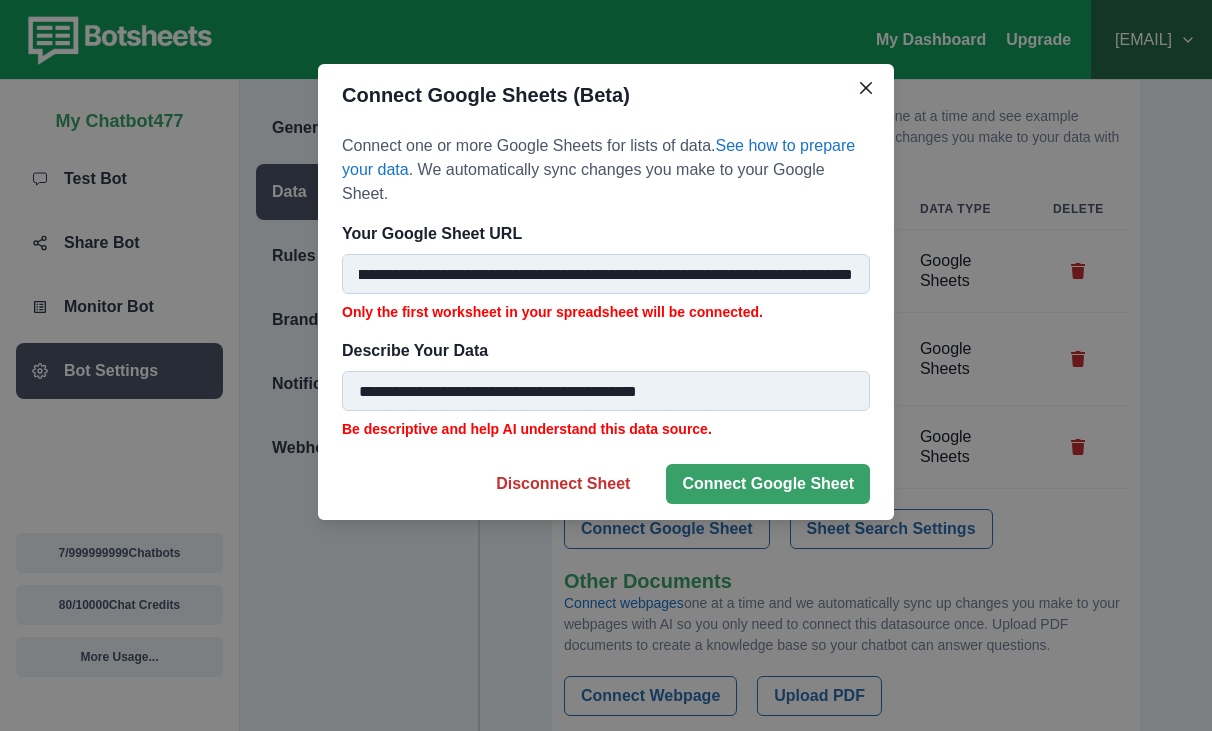 drag, startPoint x: 359, startPoint y: 274, endPoint x: 911, endPoint y: 310, distance: 553.17267 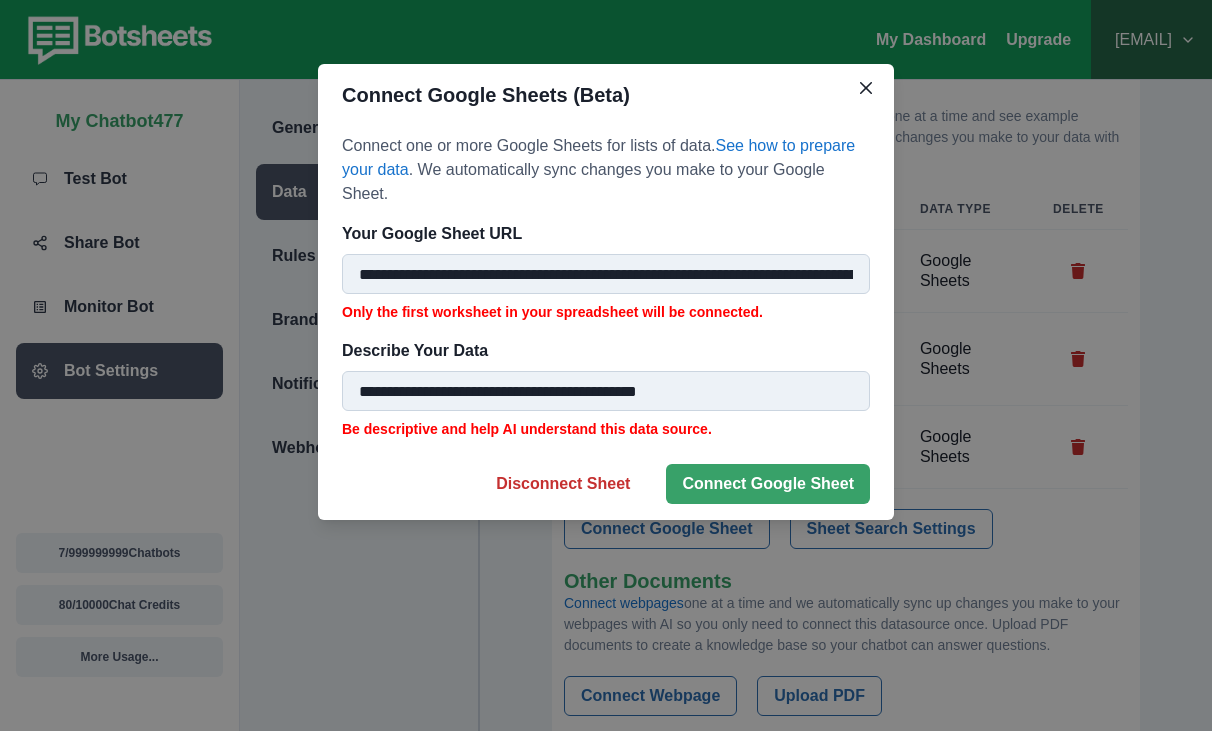 drag, startPoint x: 702, startPoint y: 392, endPoint x: 326, endPoint y: 392, distance: 376 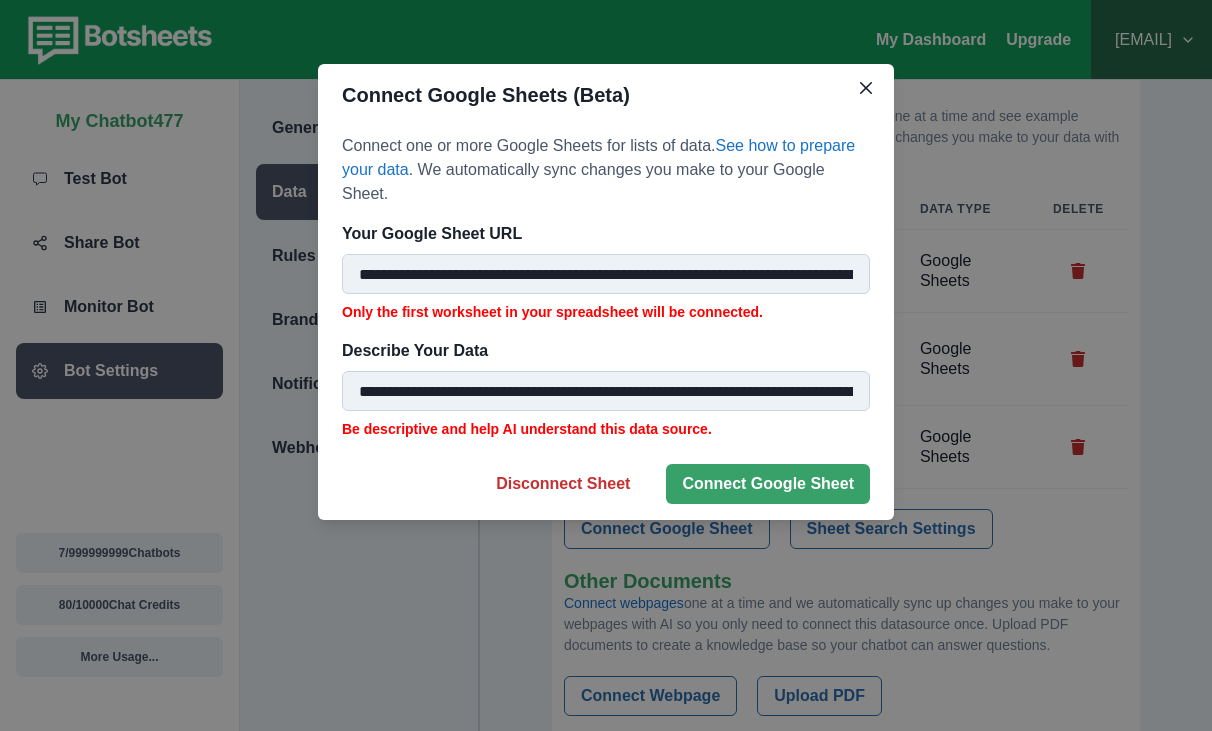 scroll, scrollTop: 0, scrollLeft: 1664, axis: horizontal 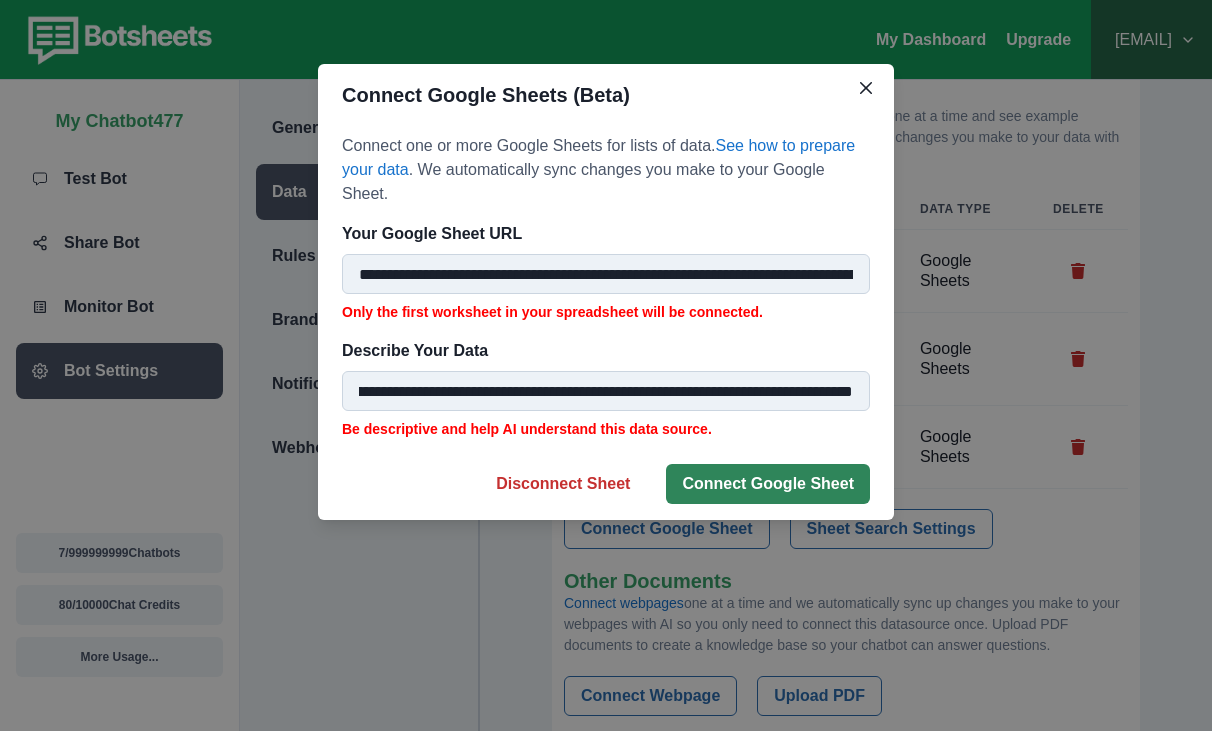 type on "**********" 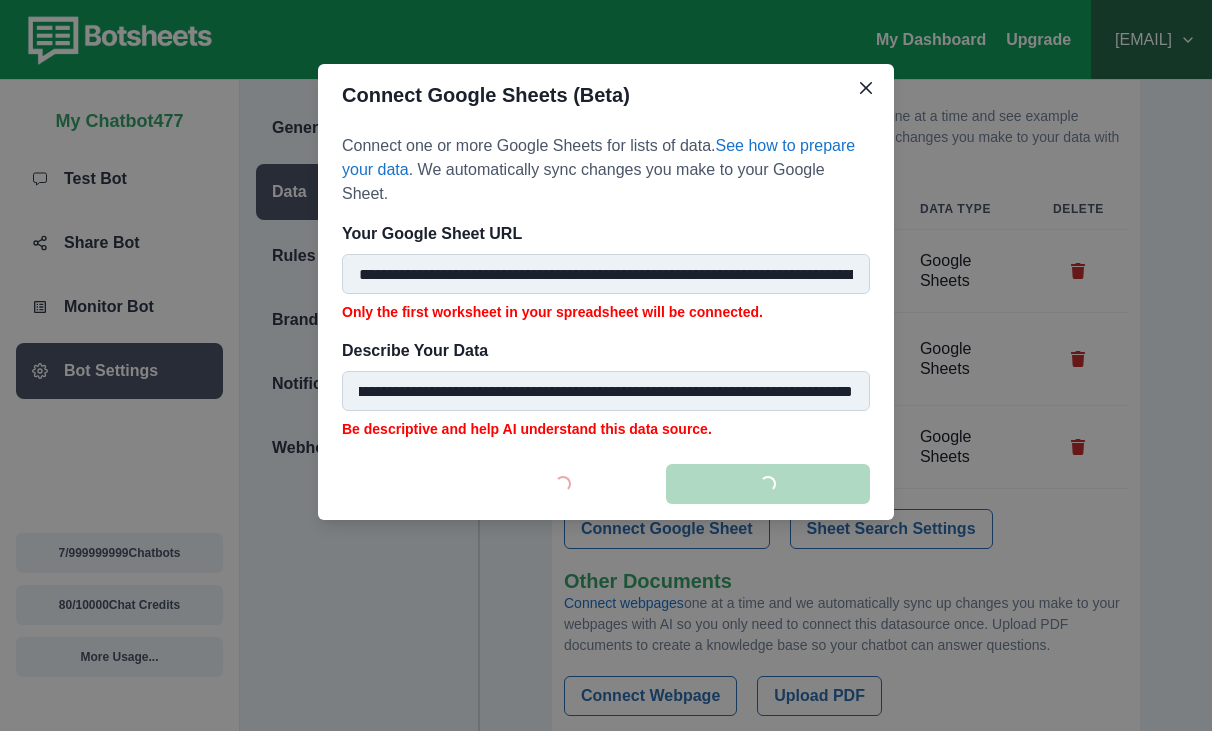 scroll, scrollTop: 0, scrollLeft: 0, axis: both 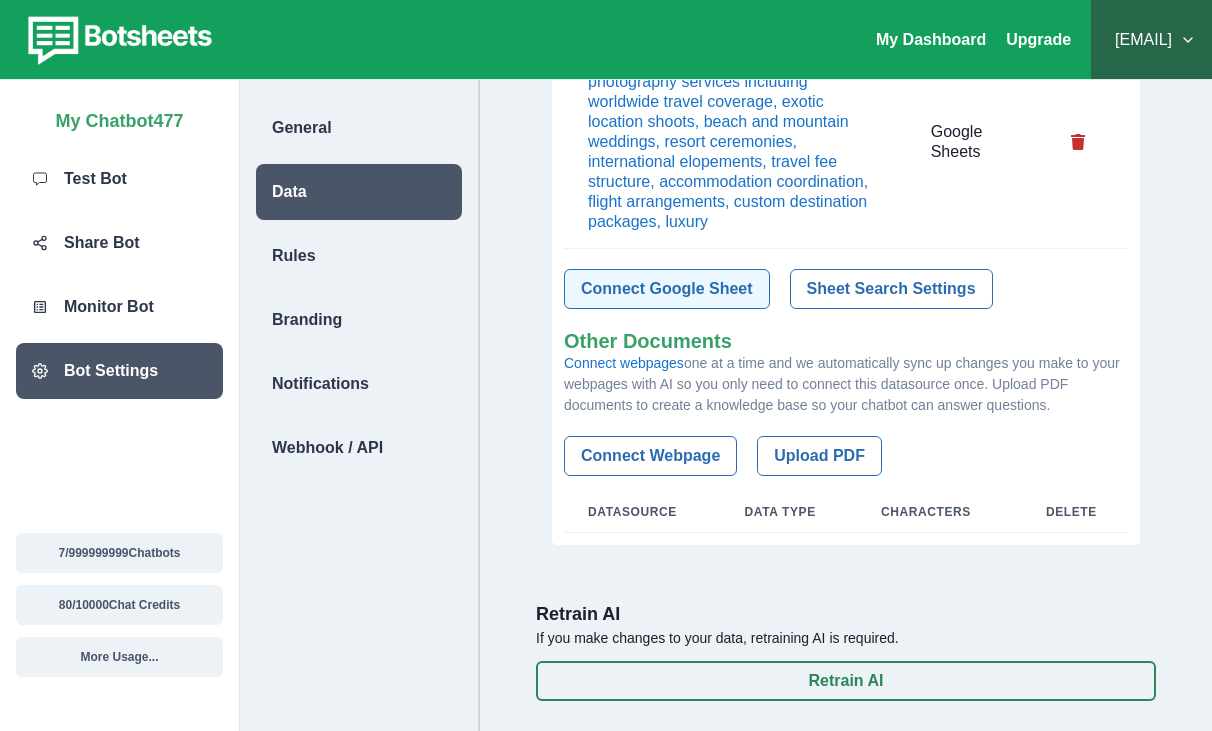 click on "Connect Google Sheet" at bounding box center (667, 289) 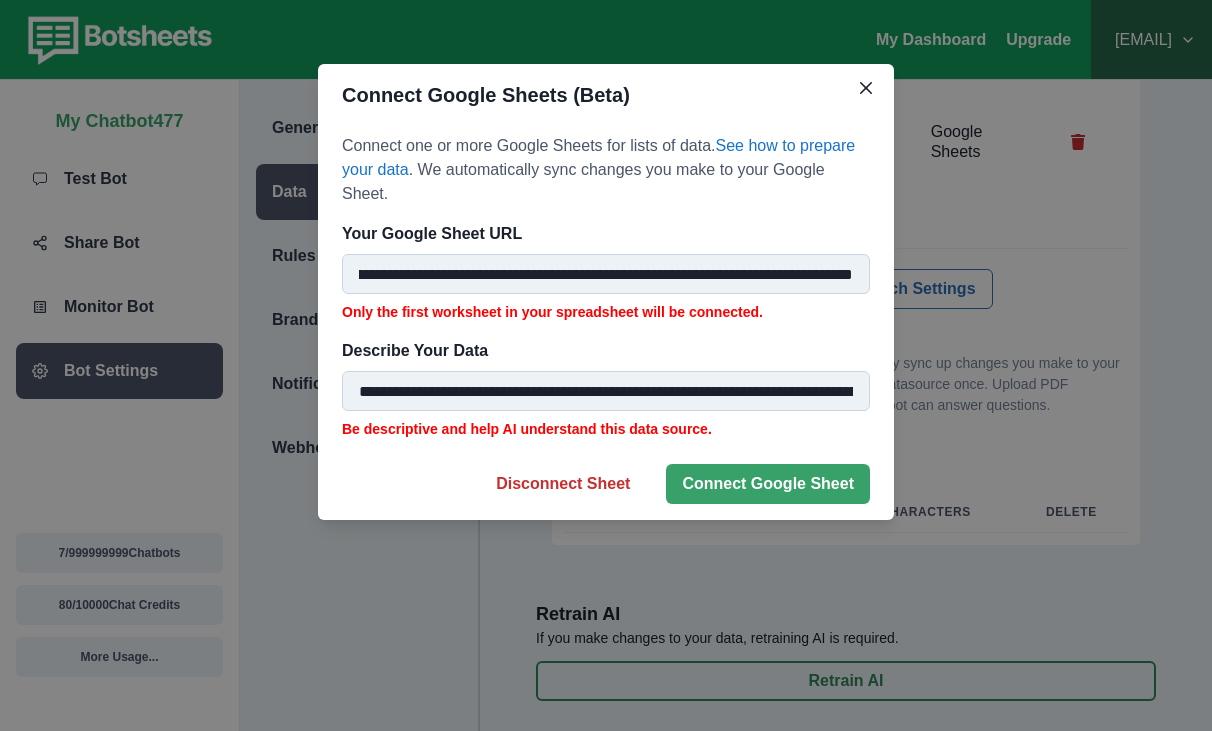 scroll, scrollTop: 0, scrollLeft: 318, axis: horizontal 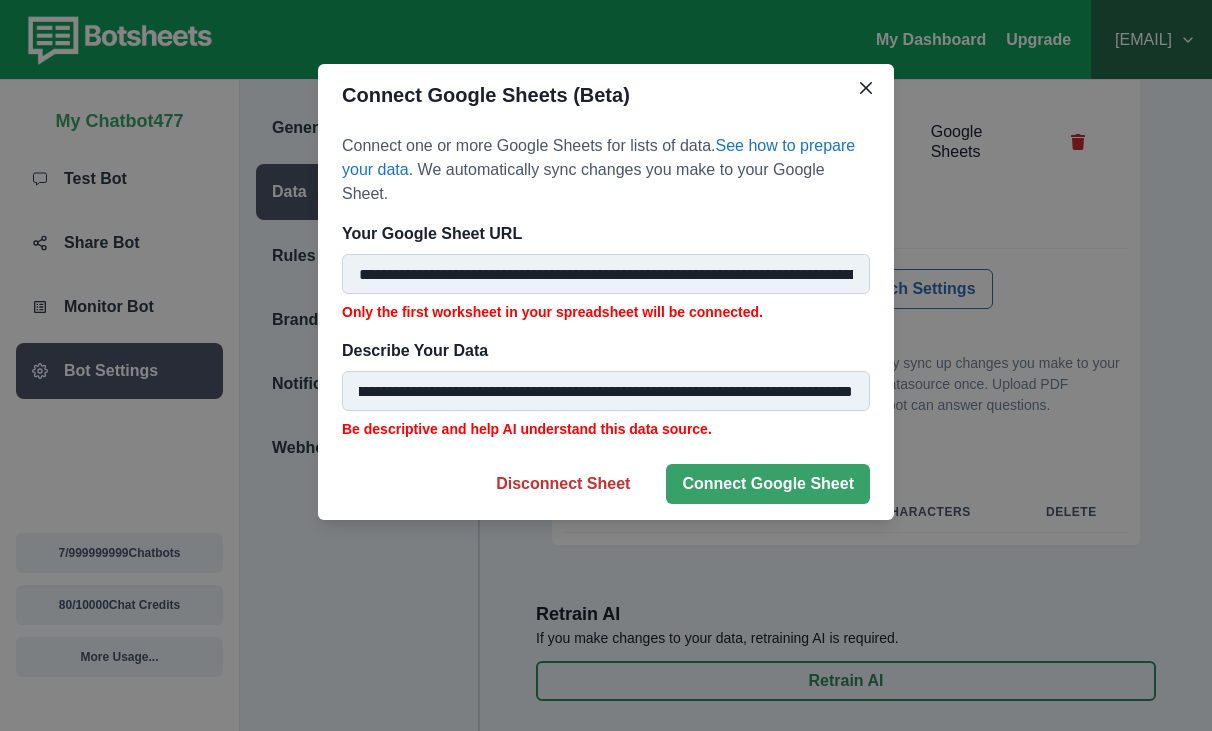 drag, startPoint x: 360, startPoint y: 390, endPoint x: 934, endPoint y: 393, distance: 574.0078 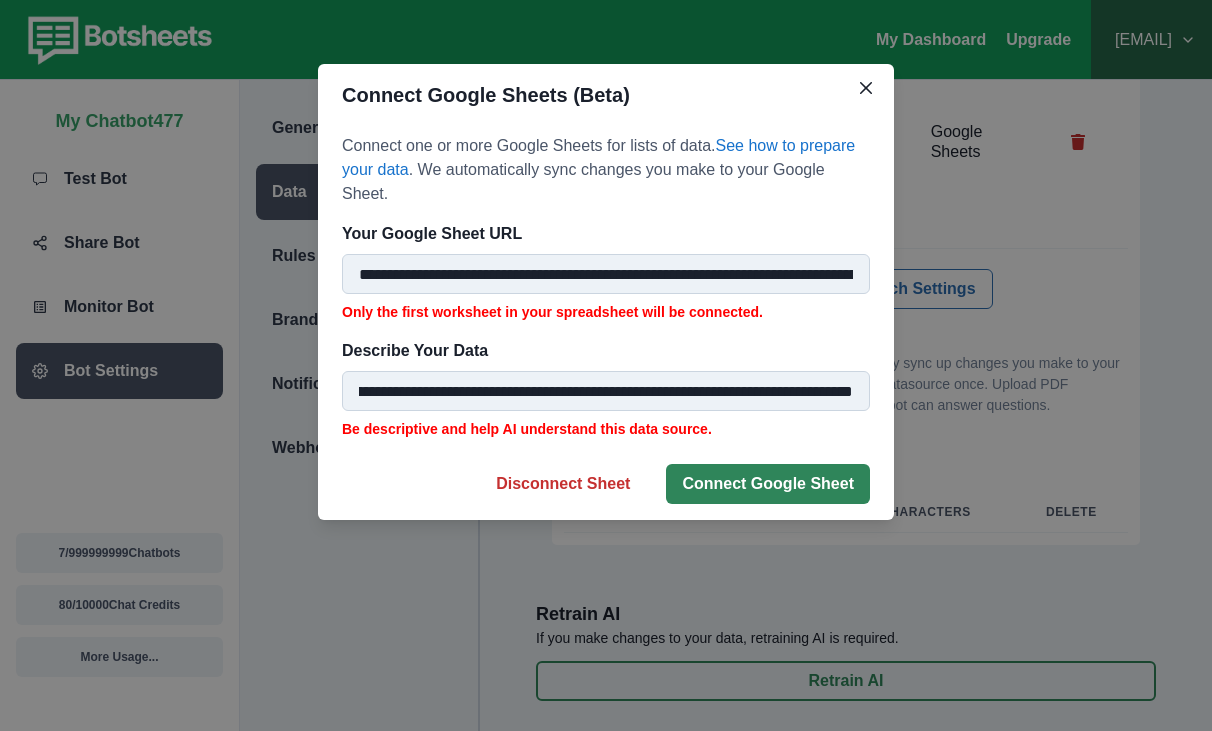 type on "**********" 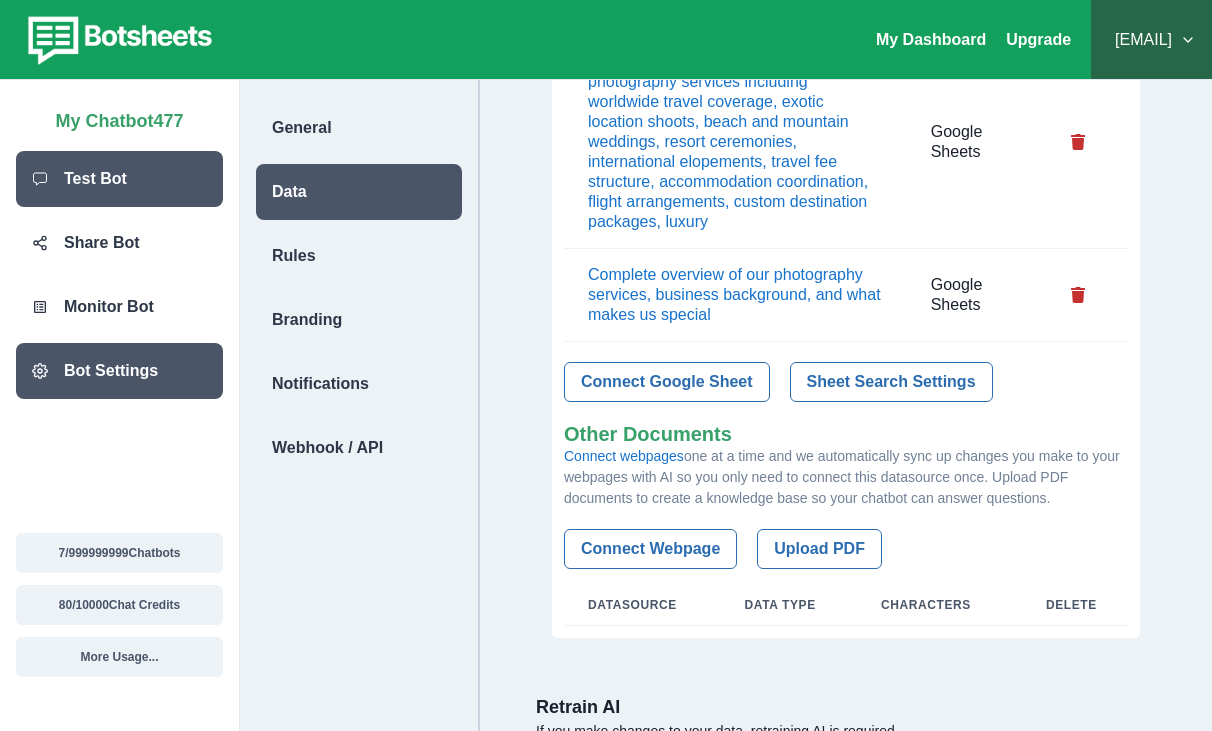 click on "Test Bot" at bounding box center (95, 179) 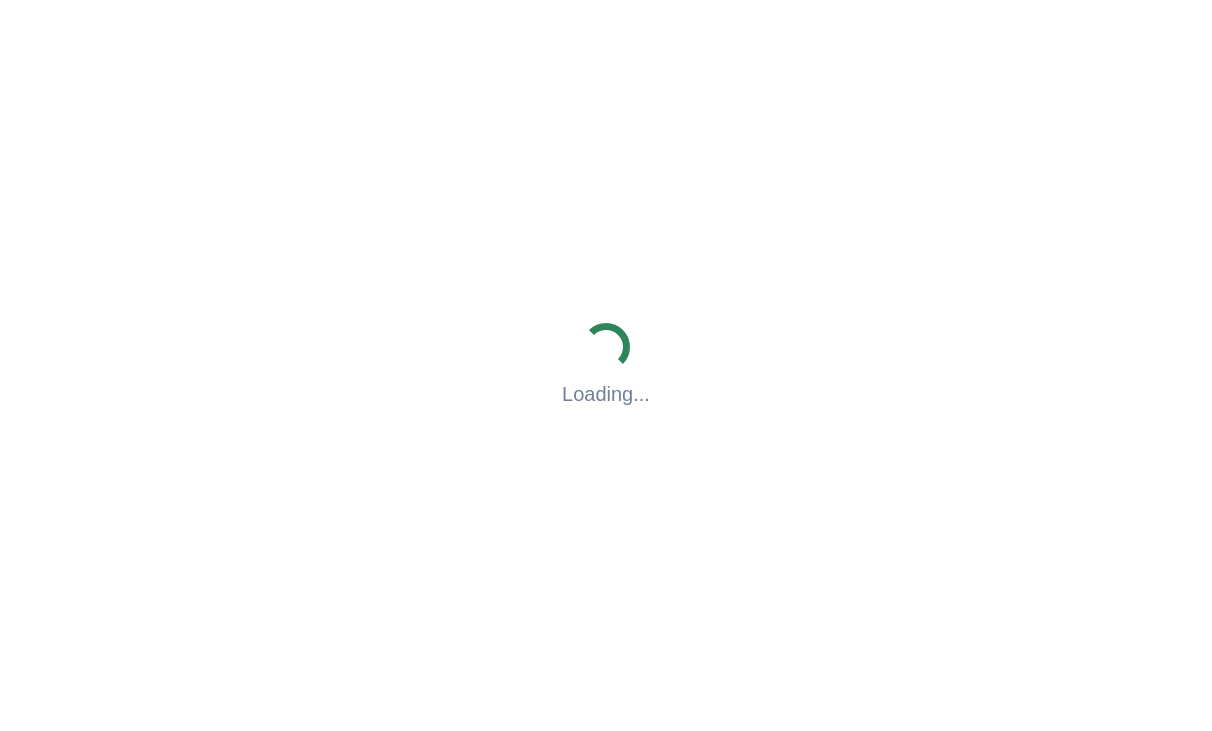 scroll, scrollTop: 0, scrollLeft: 0, axis: both 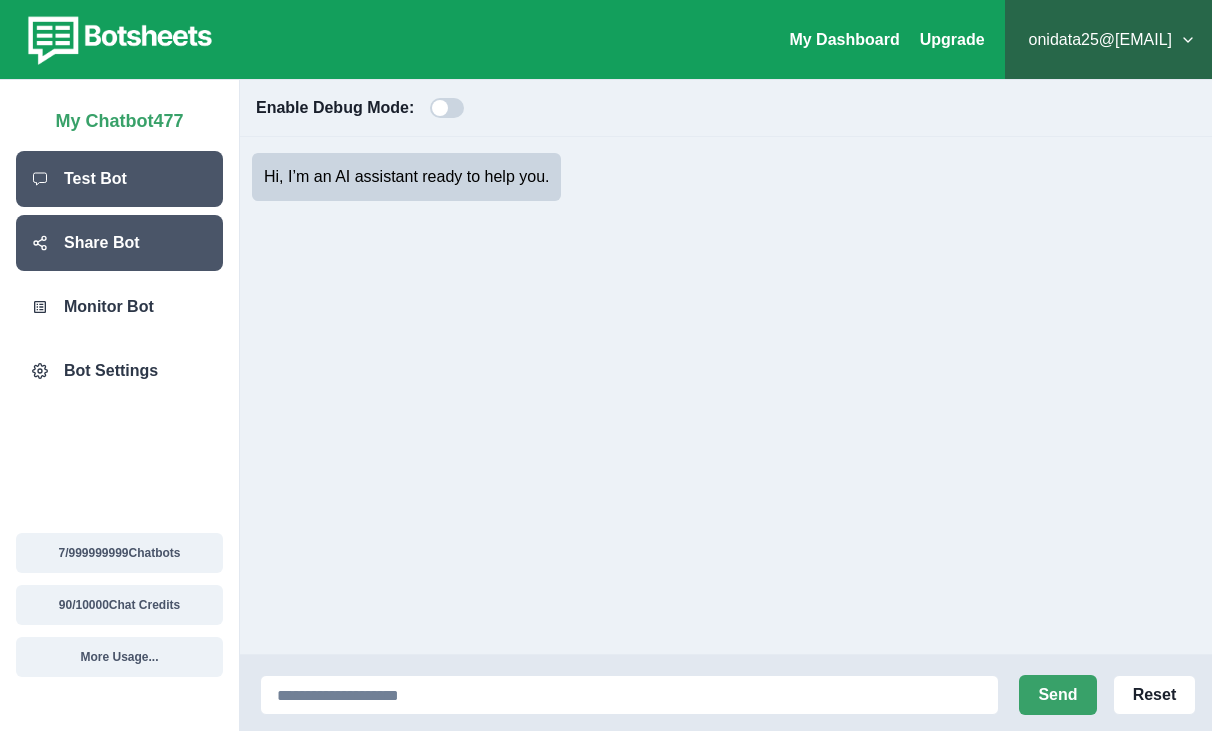 click on "Share Bot" at bounding box center (119, 243) 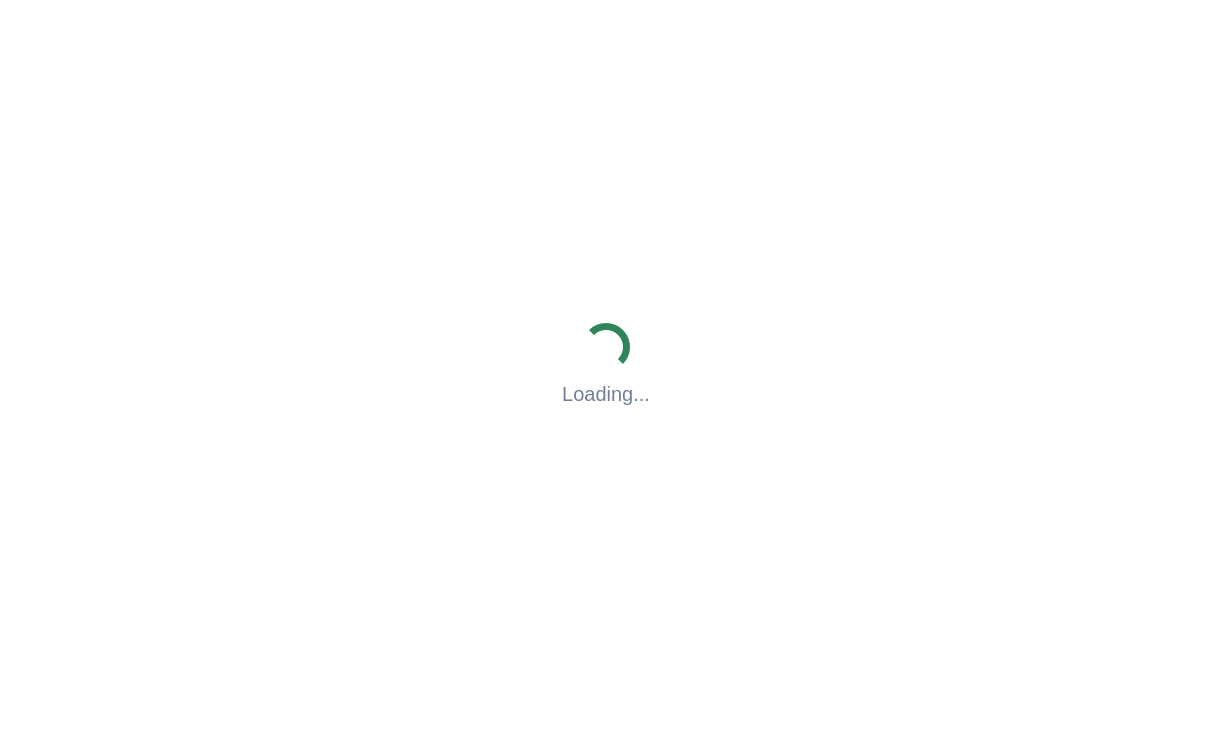 scroll, scrollTop: 0, scrollLeft: 0, axis: both 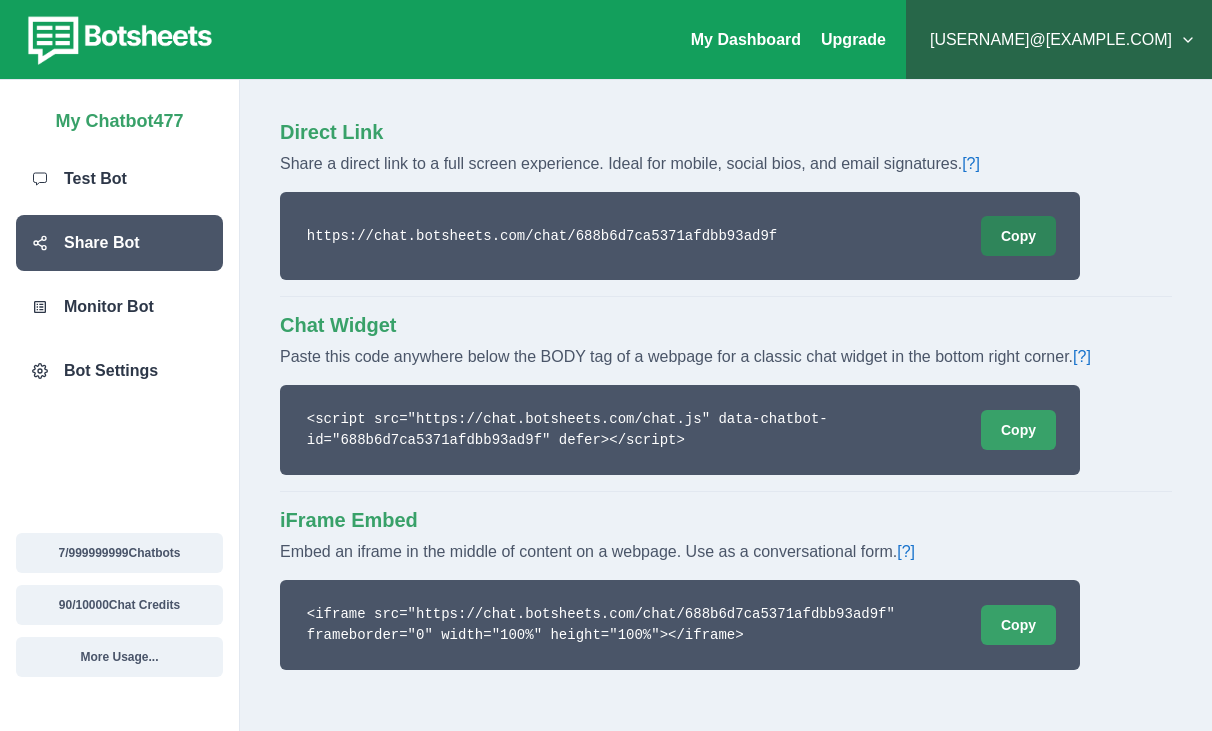 click on "Copy" at bounding box center [1018, 236] 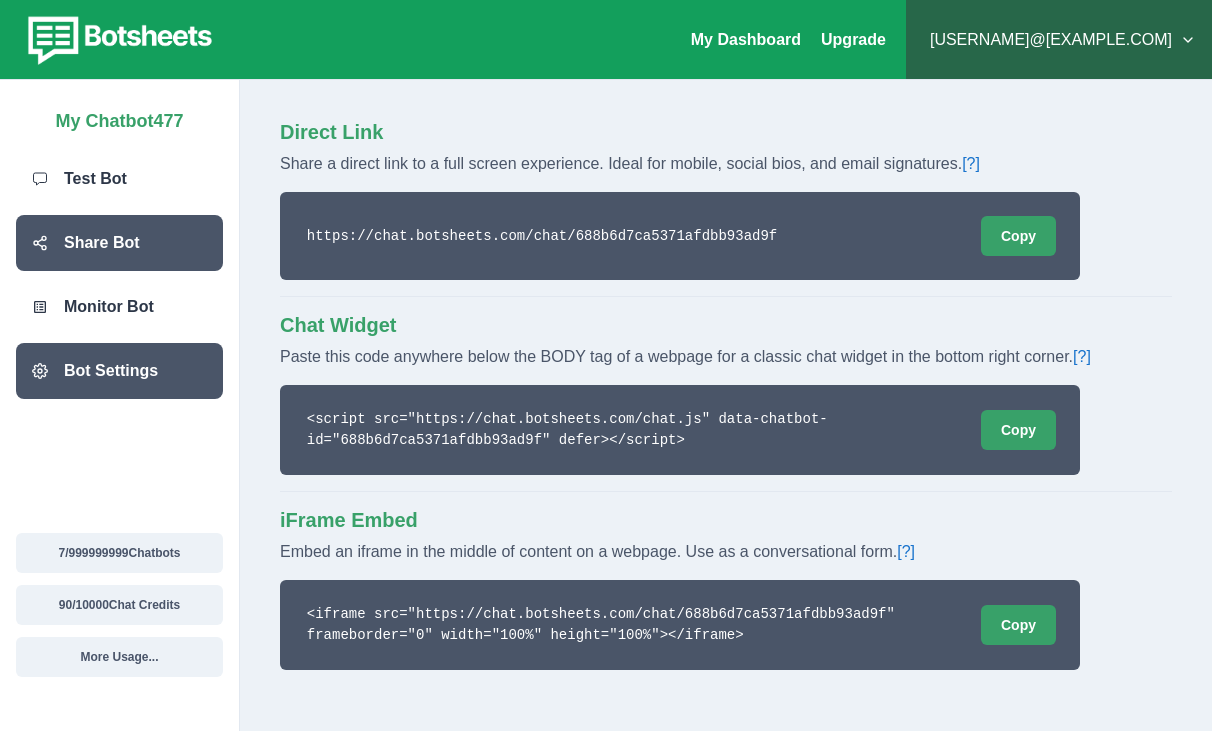 click on "Bot Settings" at bounding box center (111, 371) 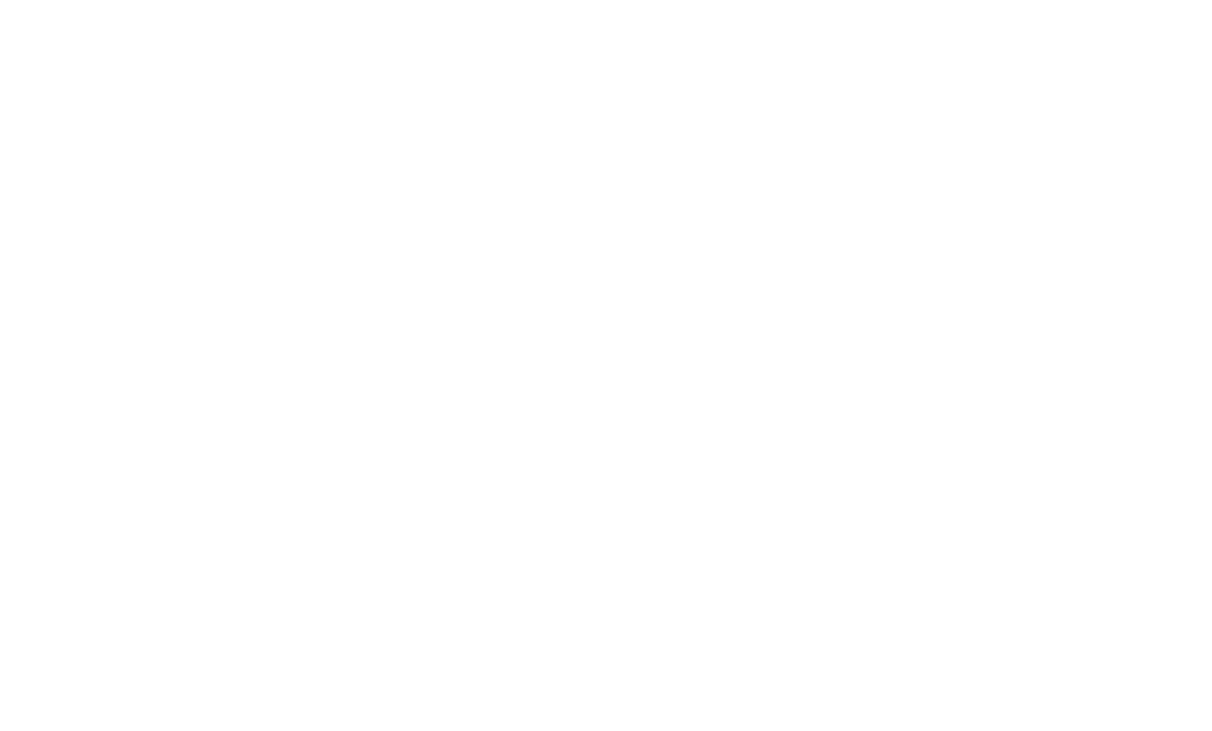 scroll, scrollTop: 0, scrollLeft: 0, axis: both 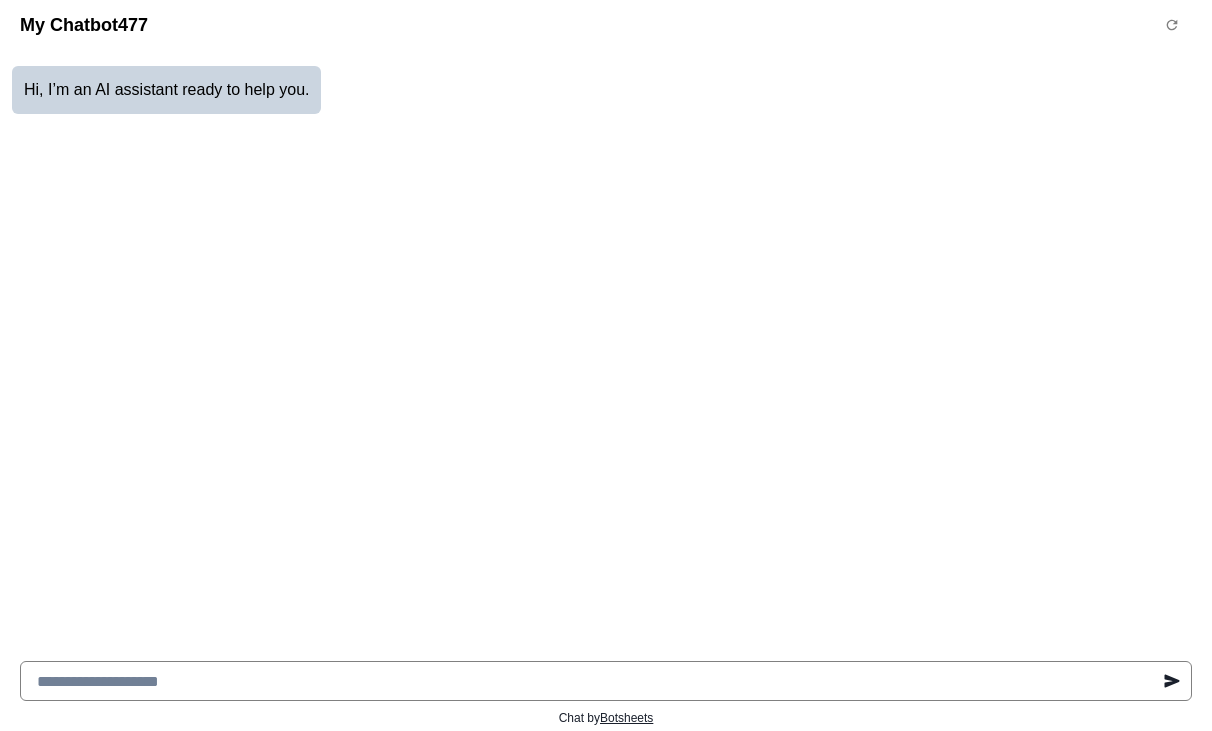 click at bounding box center (606, 681) 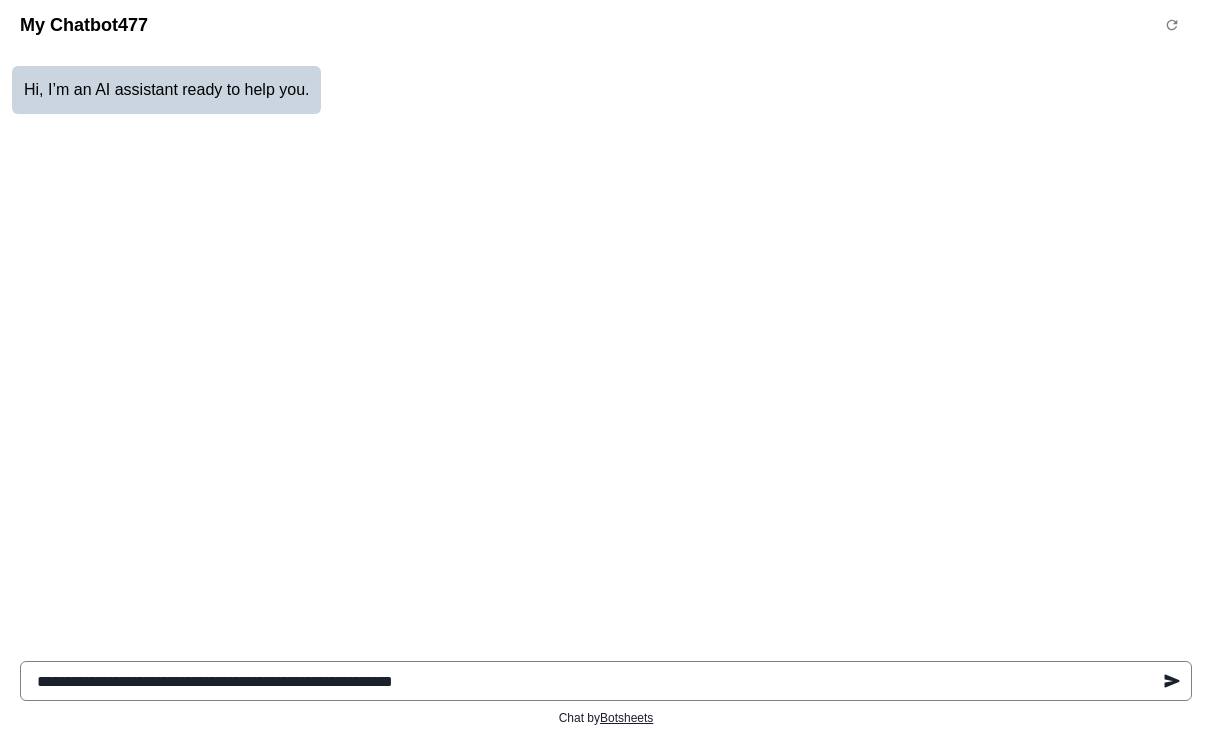 type on "**********" 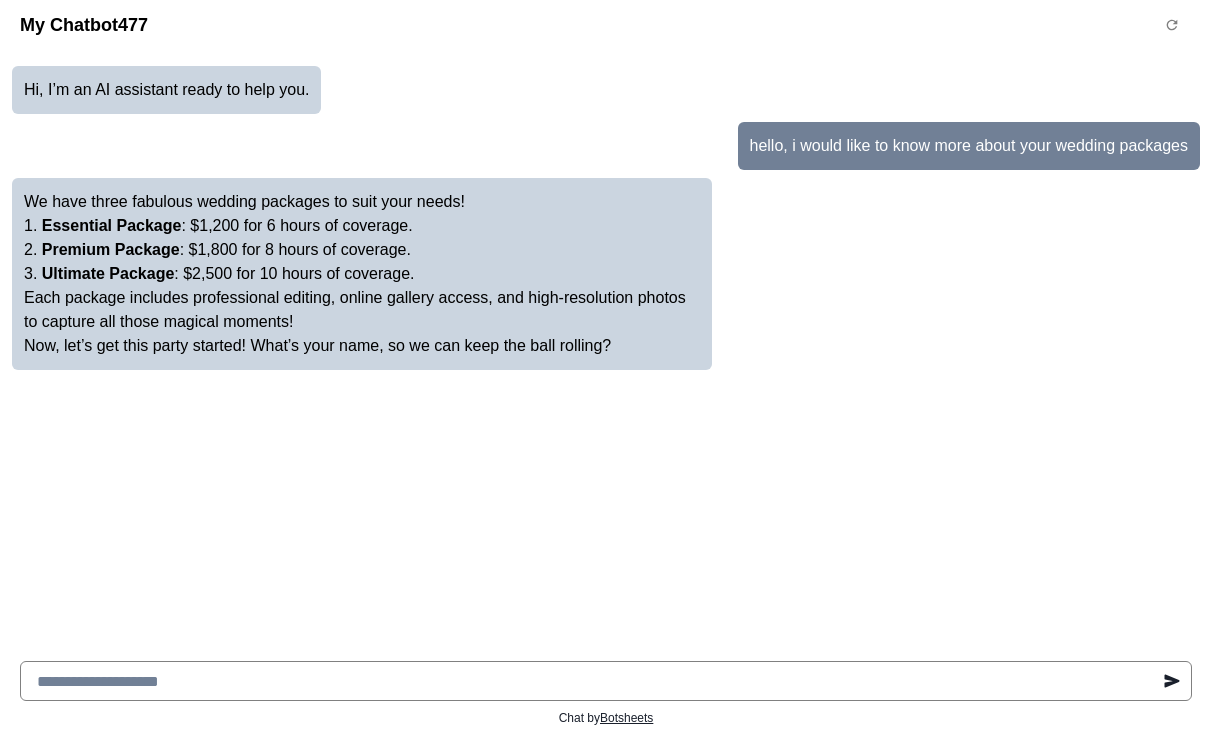 click at bounding box center (606, 681) 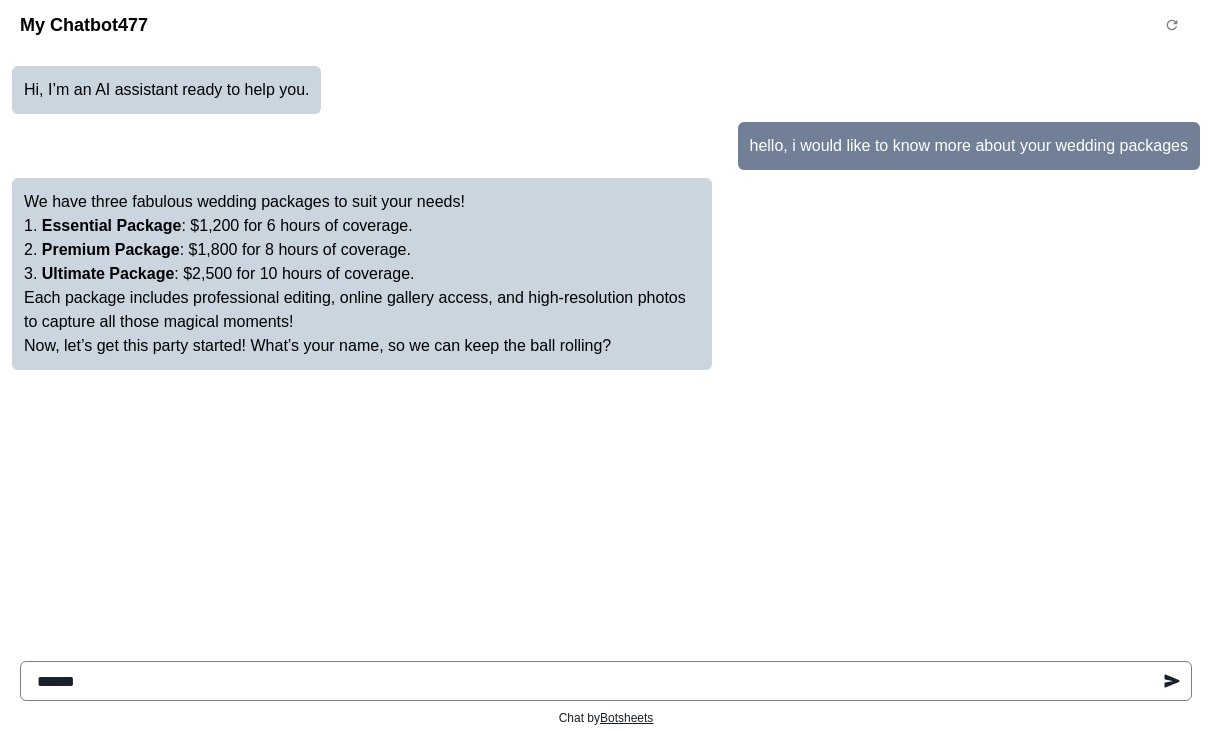 type on "*******" 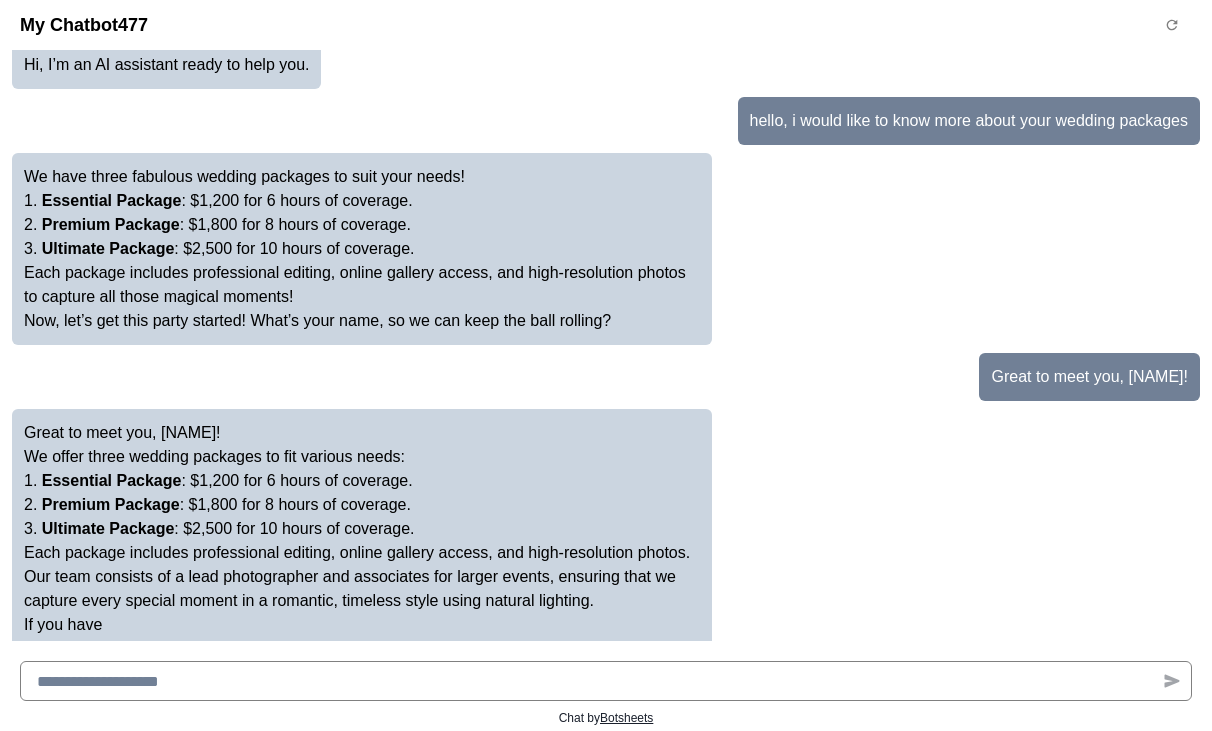 scroll, scrollTop: 49, scrollLeft: 0, axis: vertical 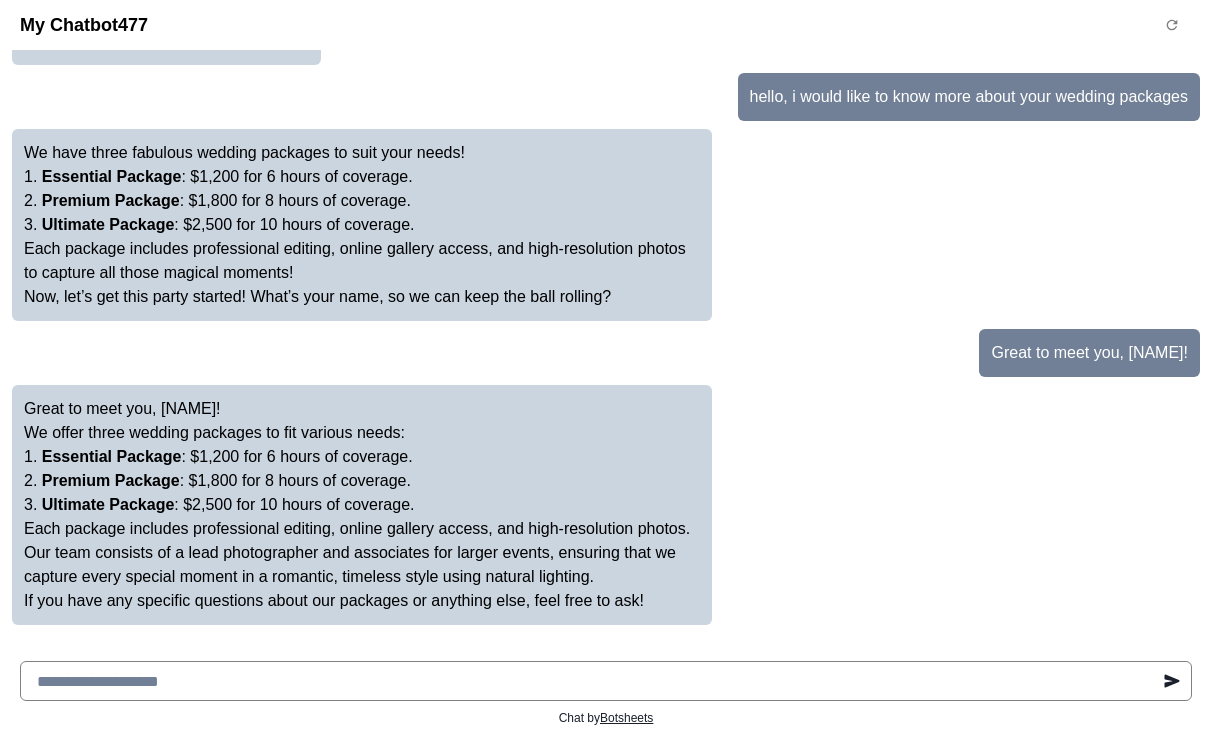 click at bounding box center (606, 681) 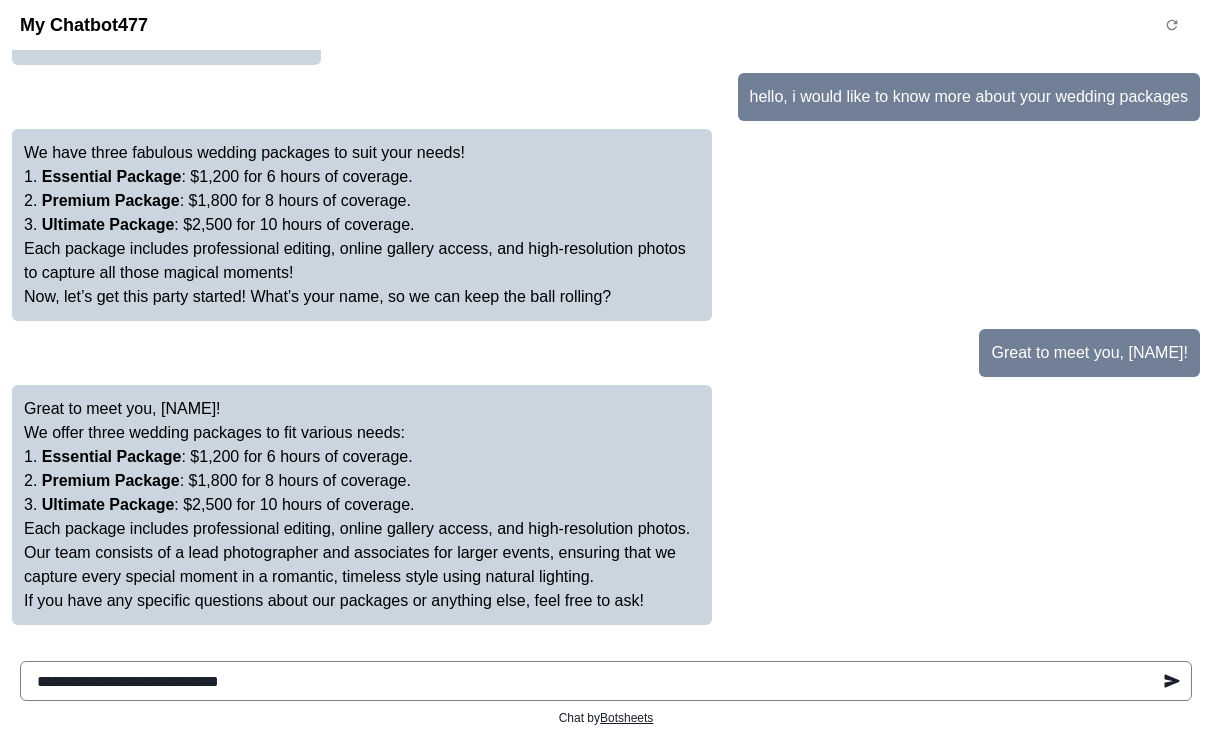 type on "**********" 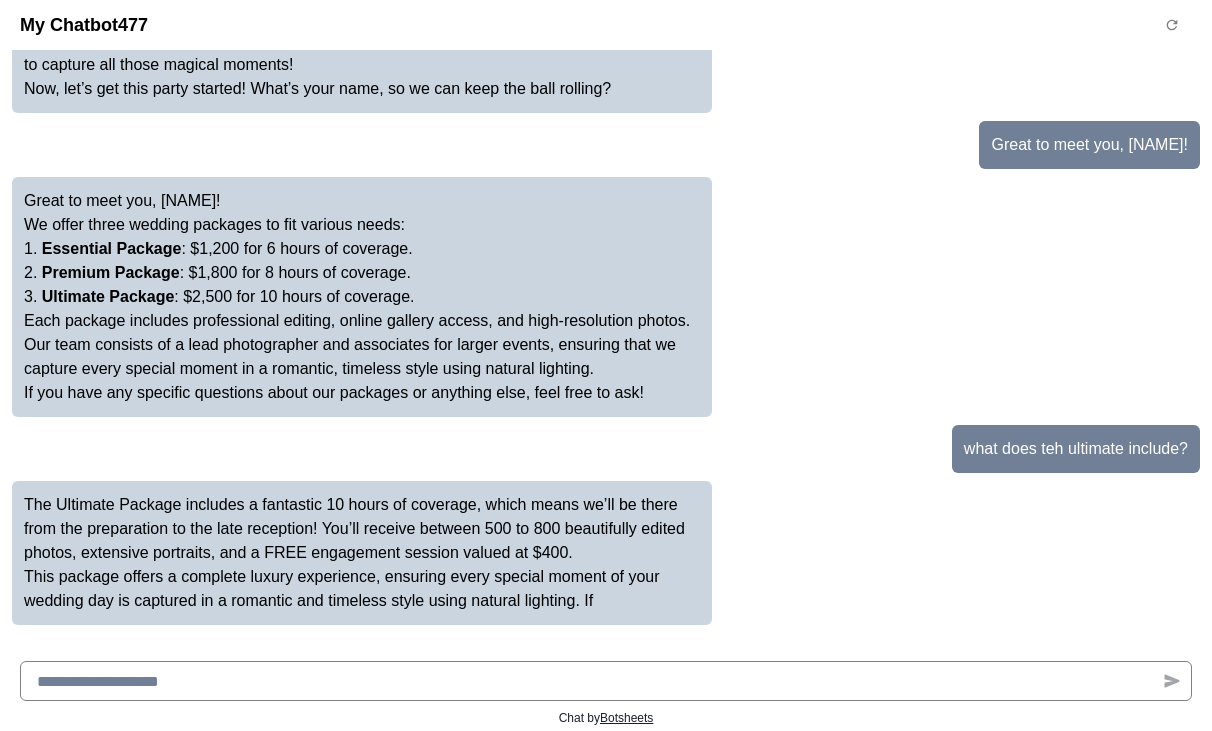 scroll, scrollTop: 281, scrollLeft: 0, axis: vertical 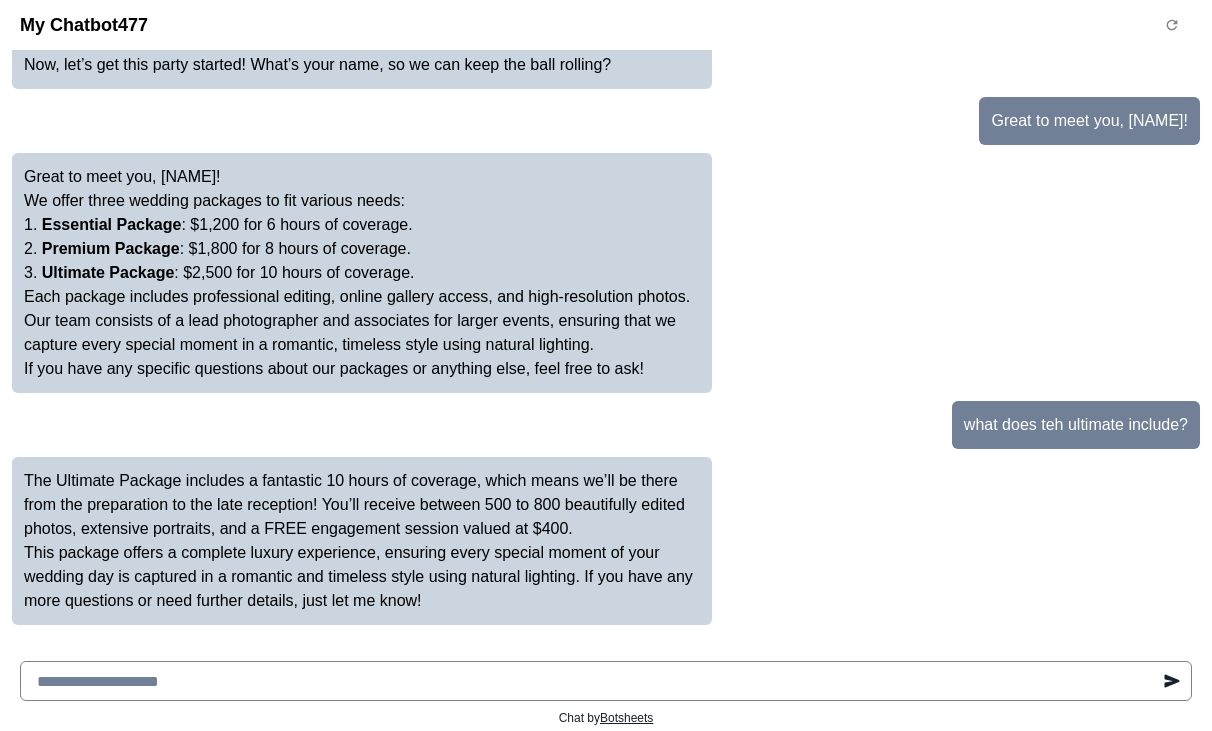 click at bounding box center [606, 681] 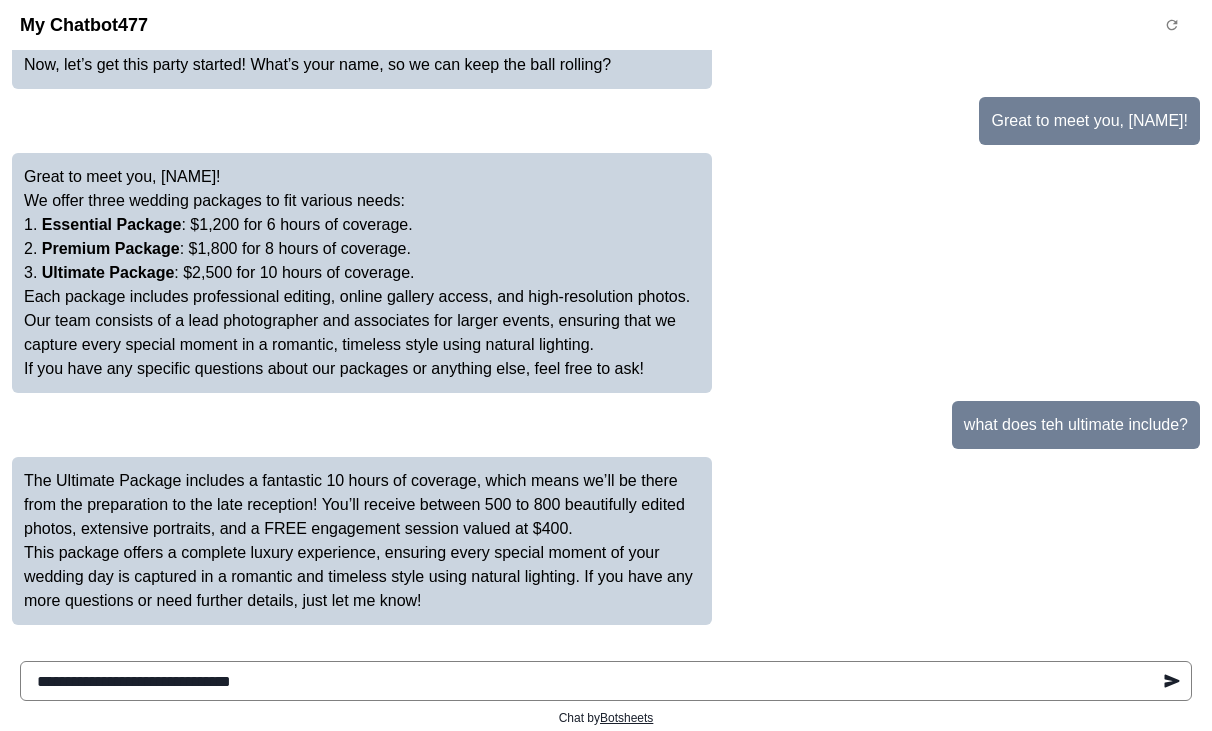 type on "**********" 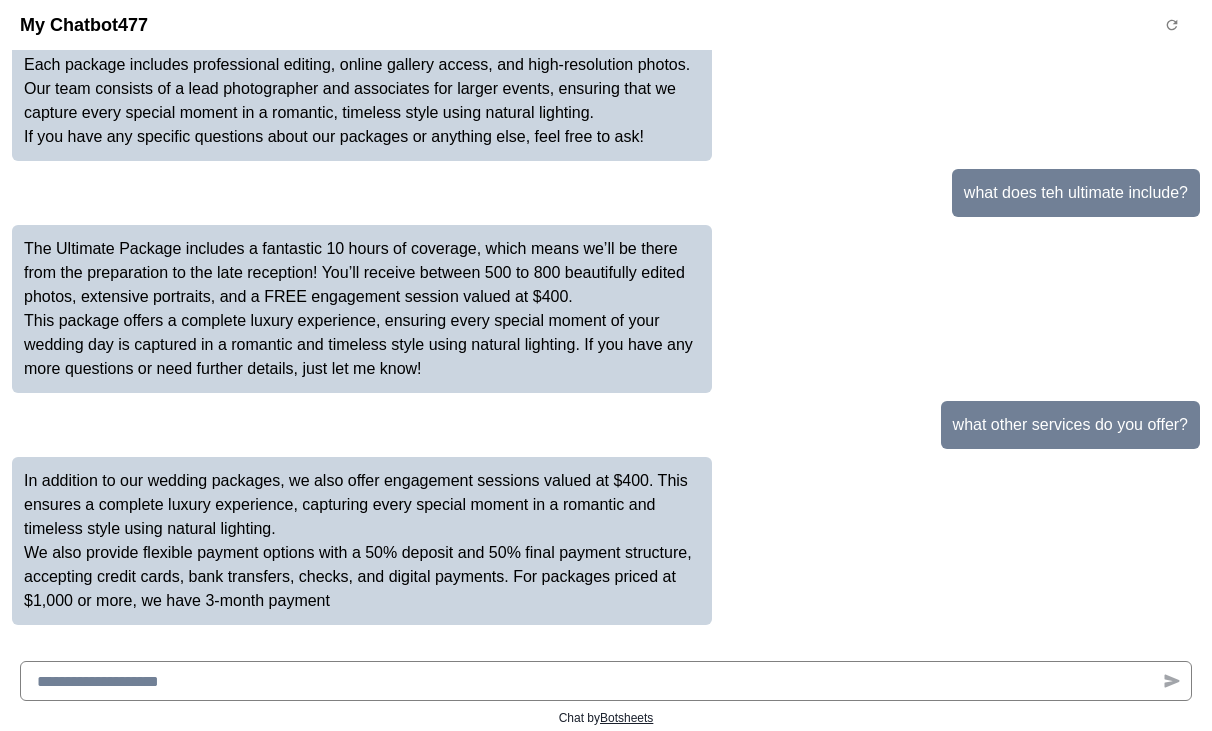 scroll, scrollTop: 537, scrollLeft: 0, axis: vertical 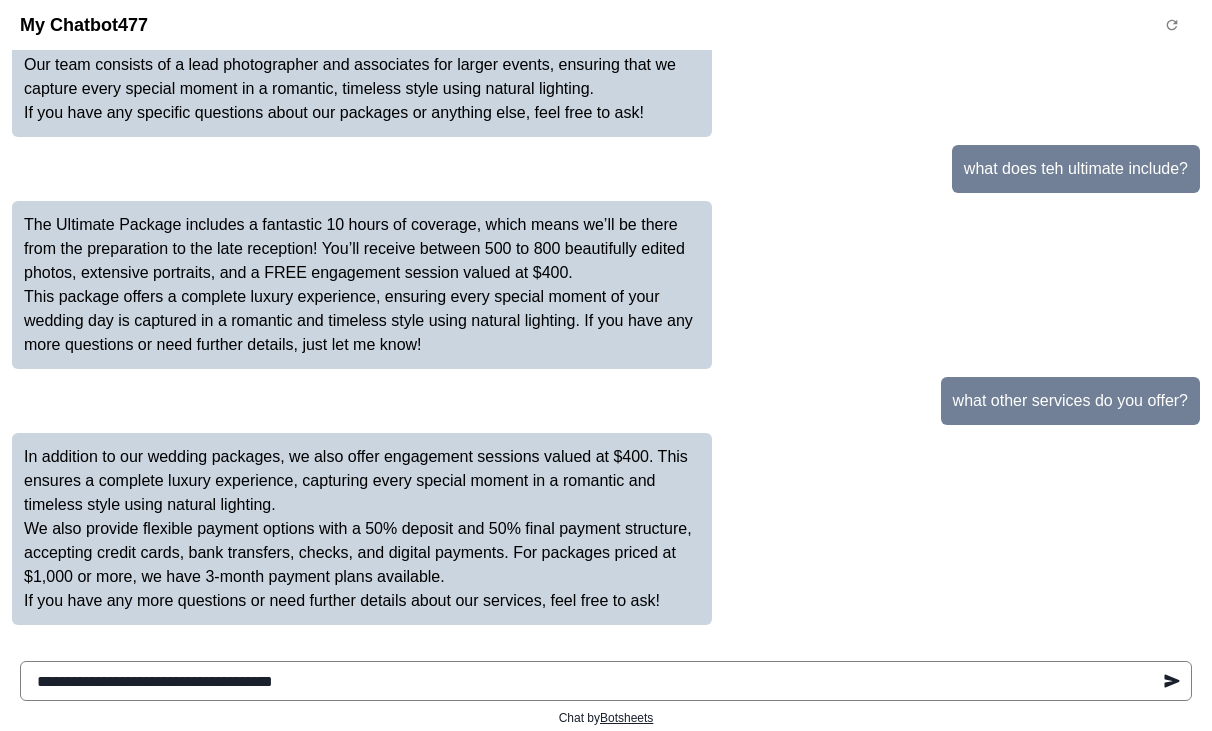 type on "**********" 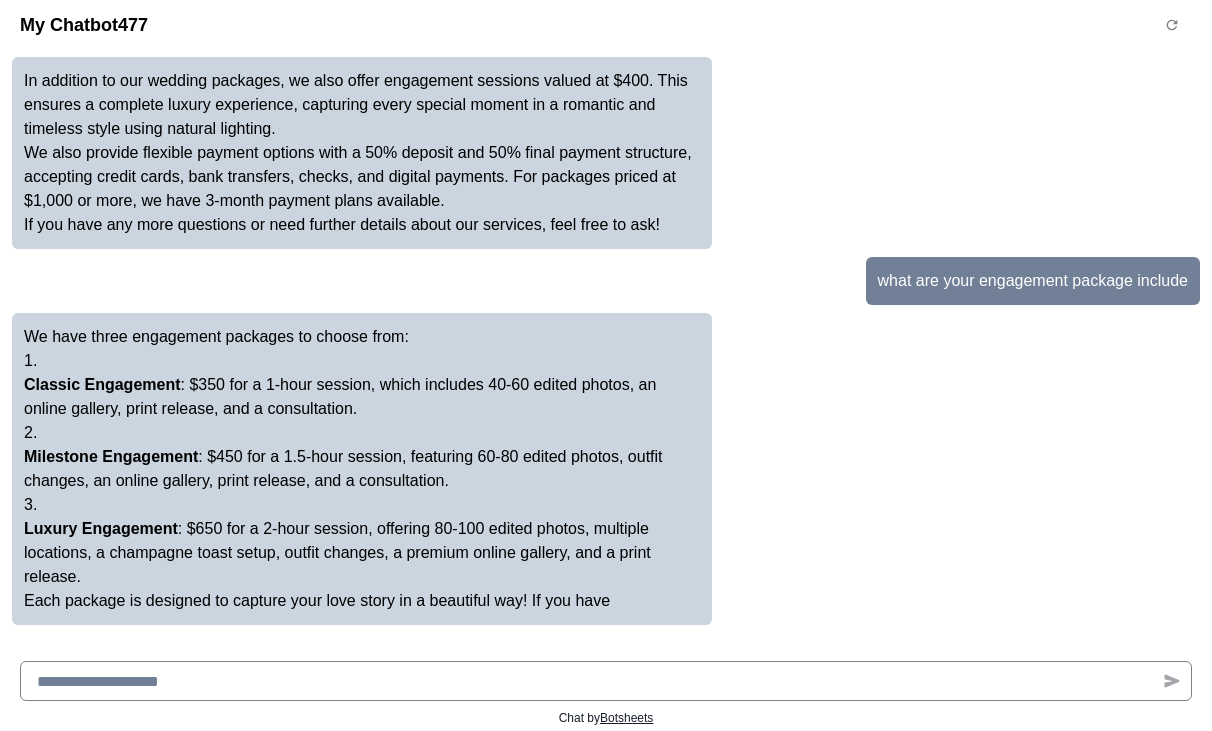 scroll, scrollTop: 937, scrollLeft: 0, axis: vertical 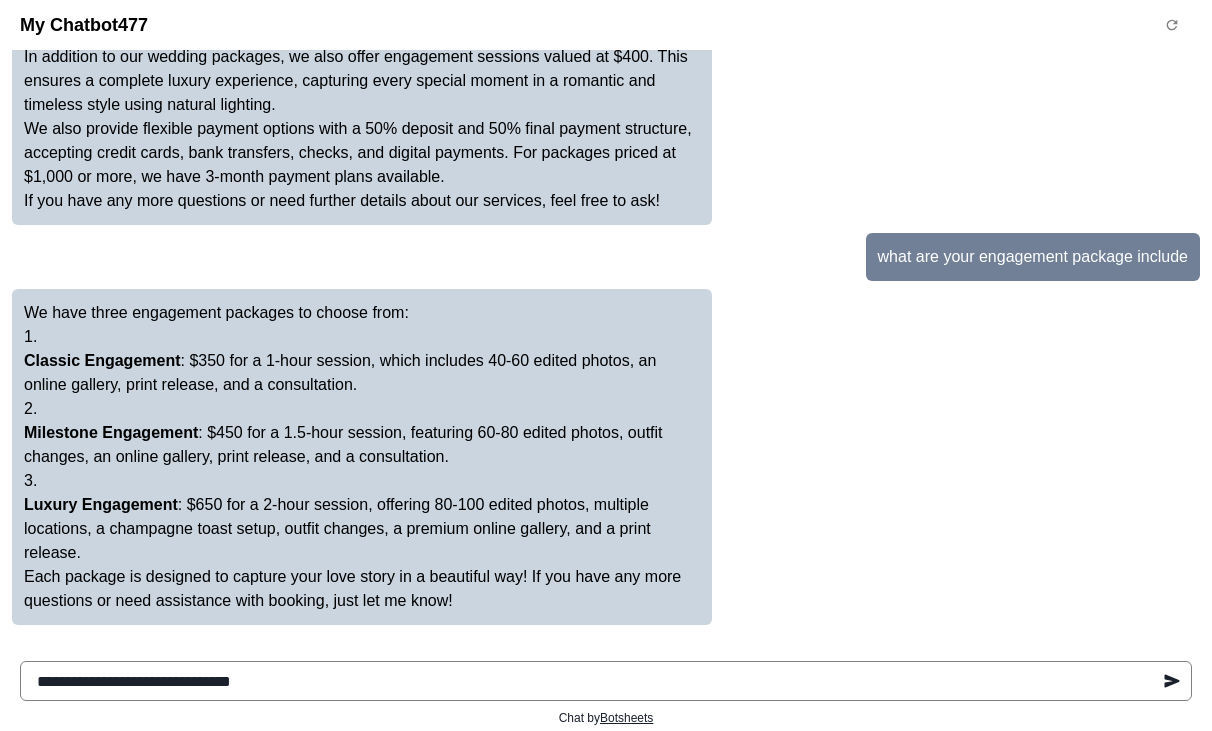 type on "**********" 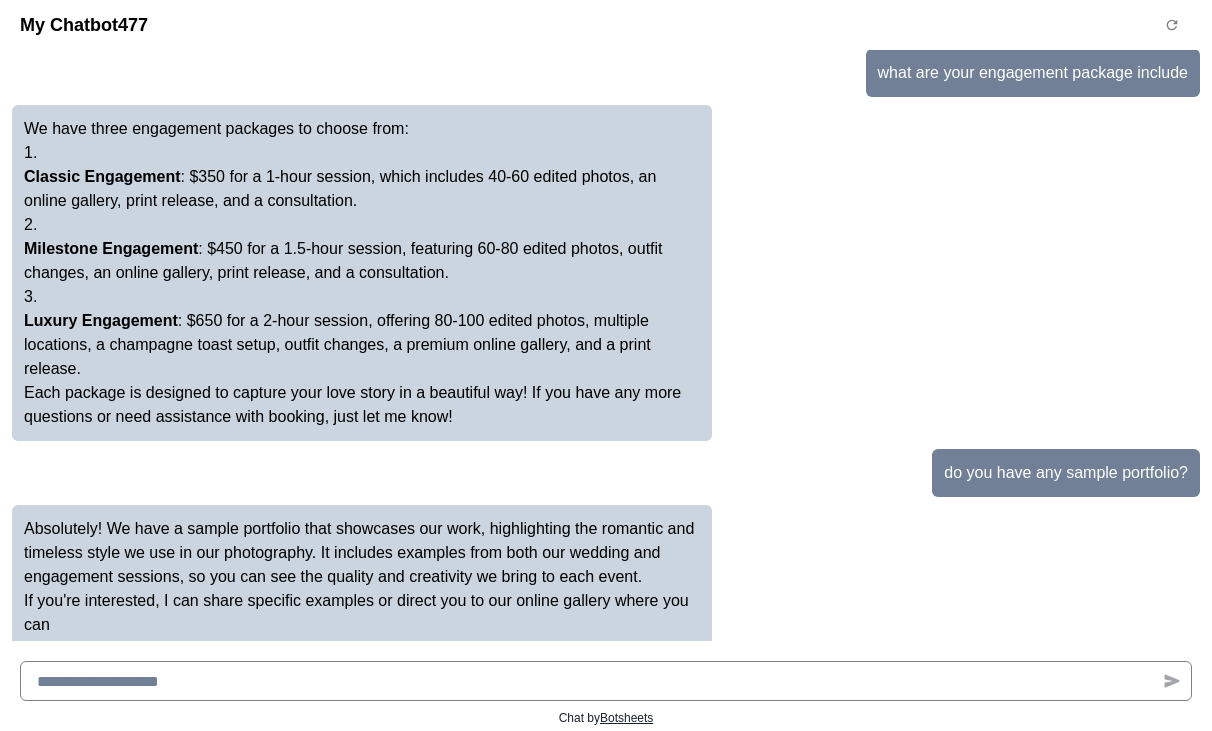 scroll, scrollTop: 1145, scrollLeft: 0, axis: vertical 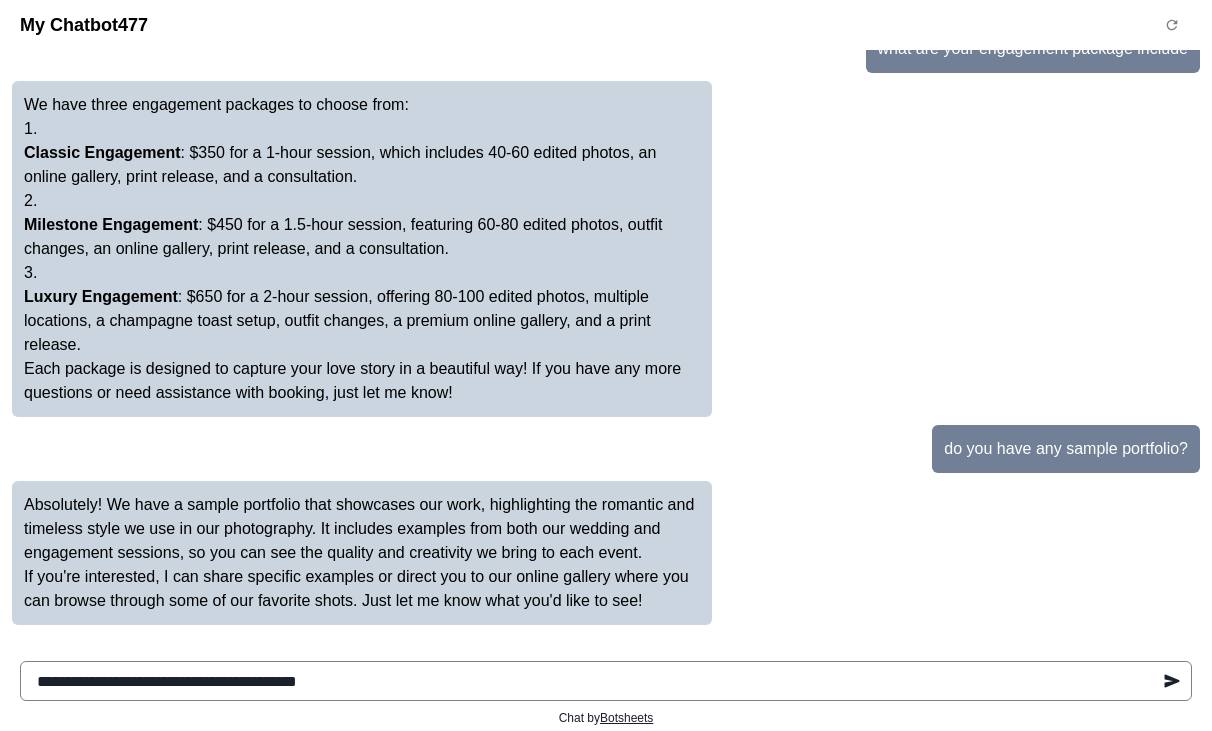 type on "**********" 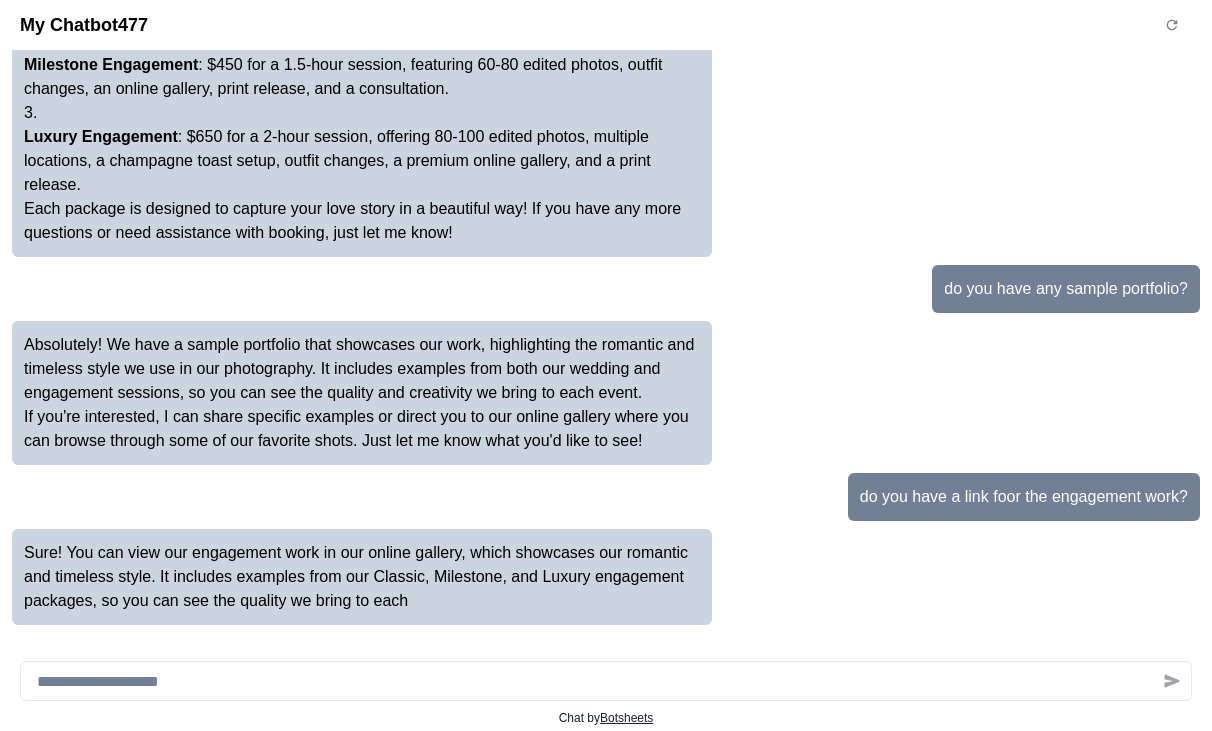 scroll, scrollTop: 1329, scrollLeft: 0, axis: vertical 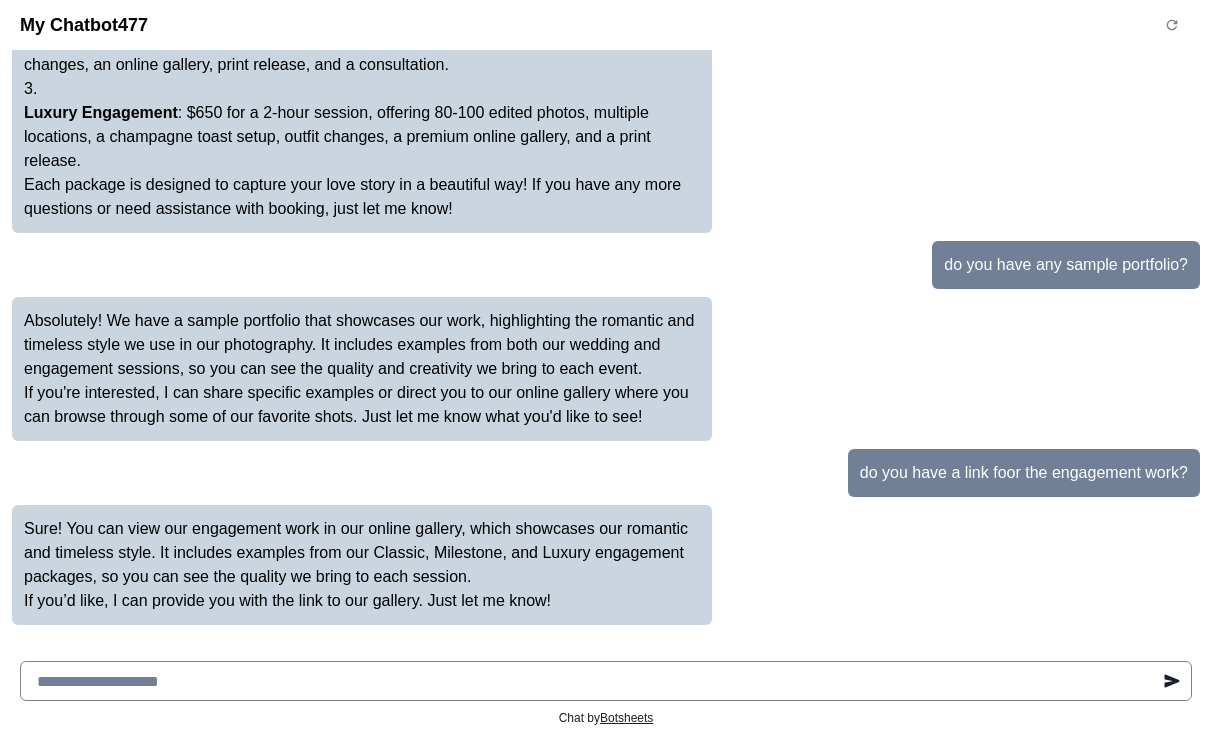 click at bounding box center (606, 681) 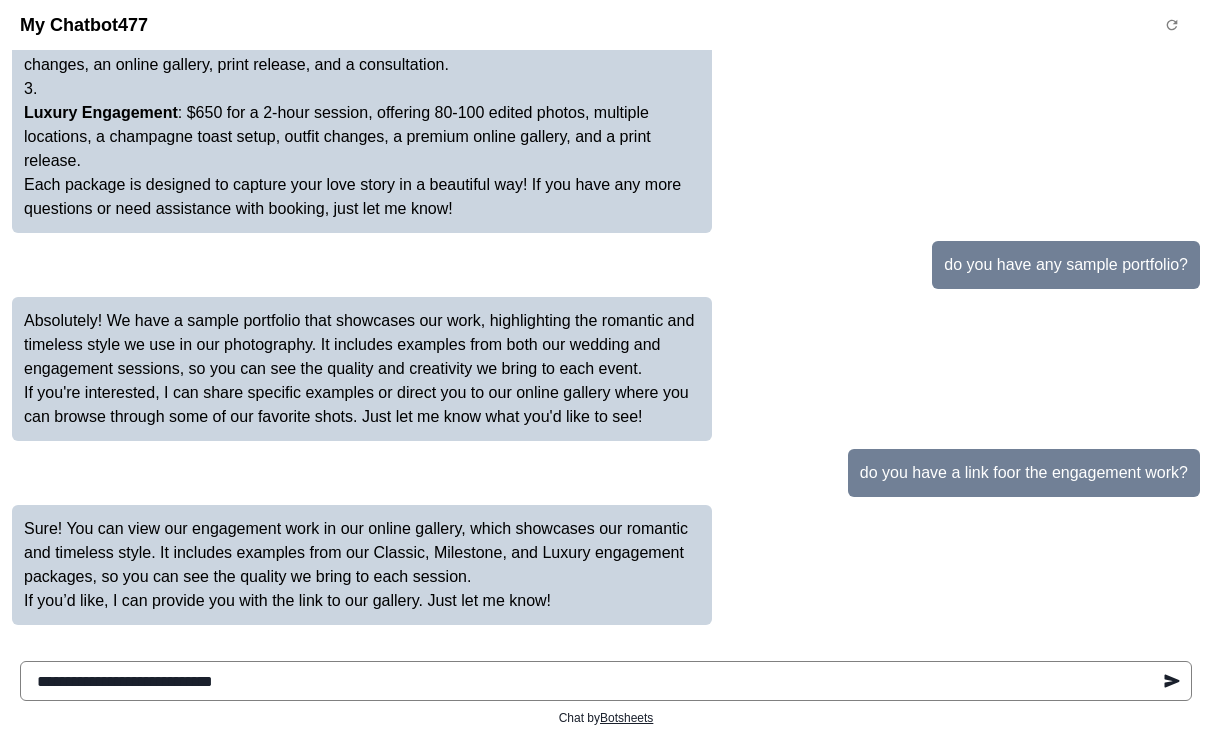 type on "**********" 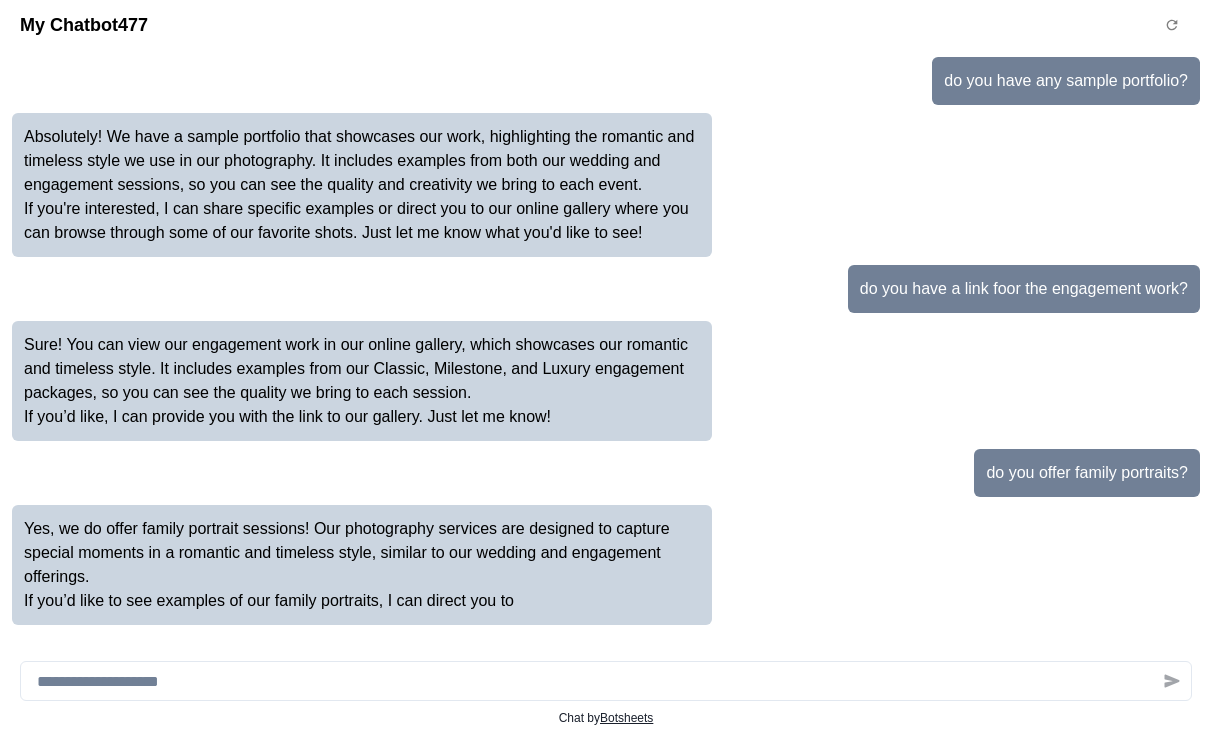 scroll, scrollTop: 1537, scrollLeft: 0, axis: vertical 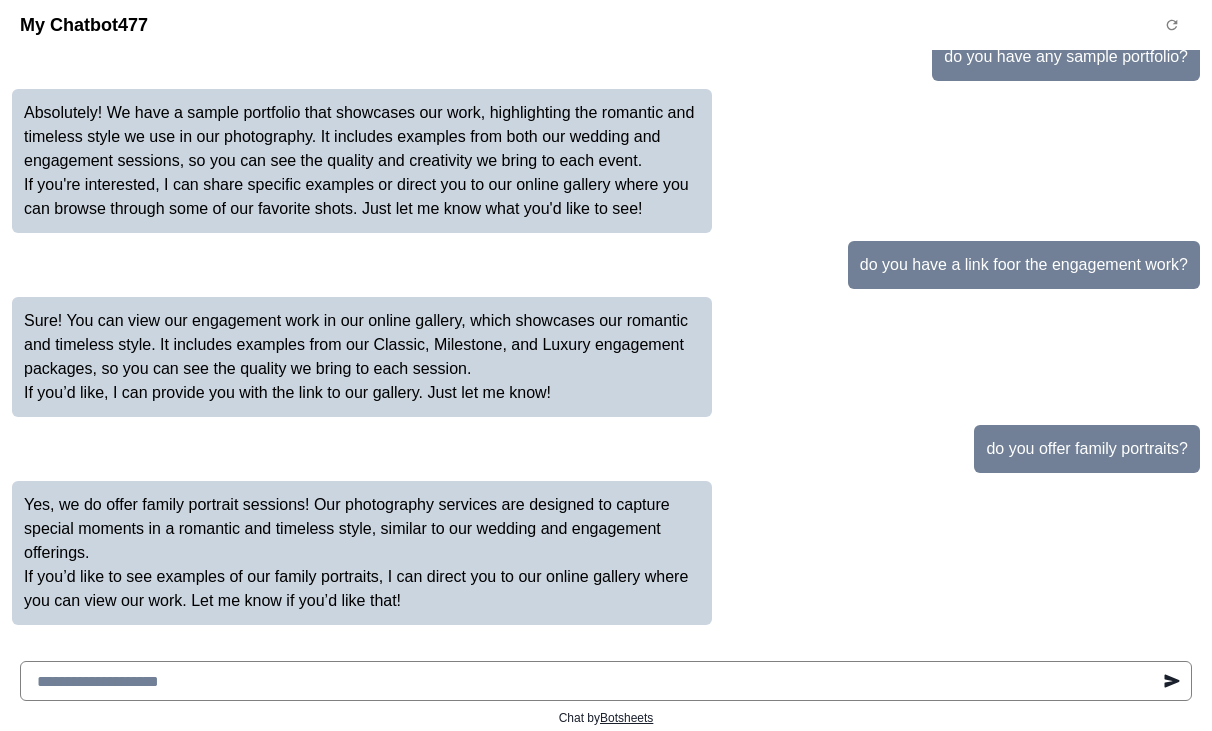 click at bounding box center [606, 681] 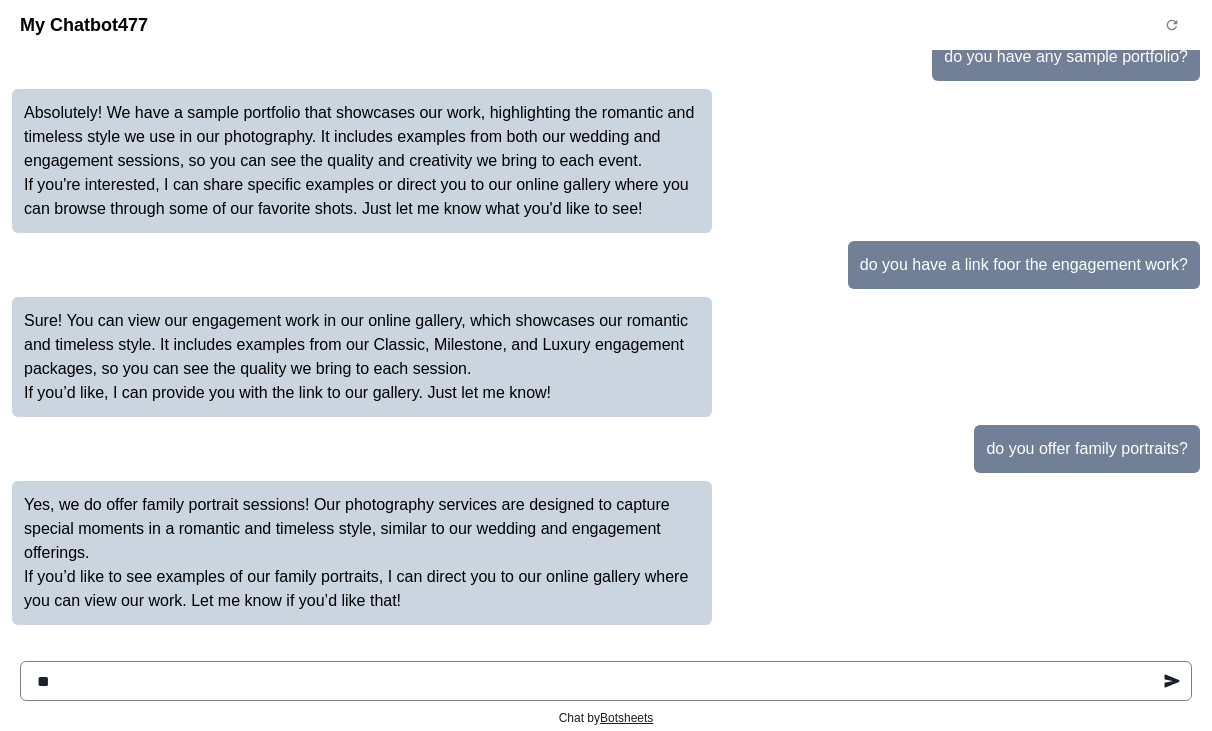 type on "*" 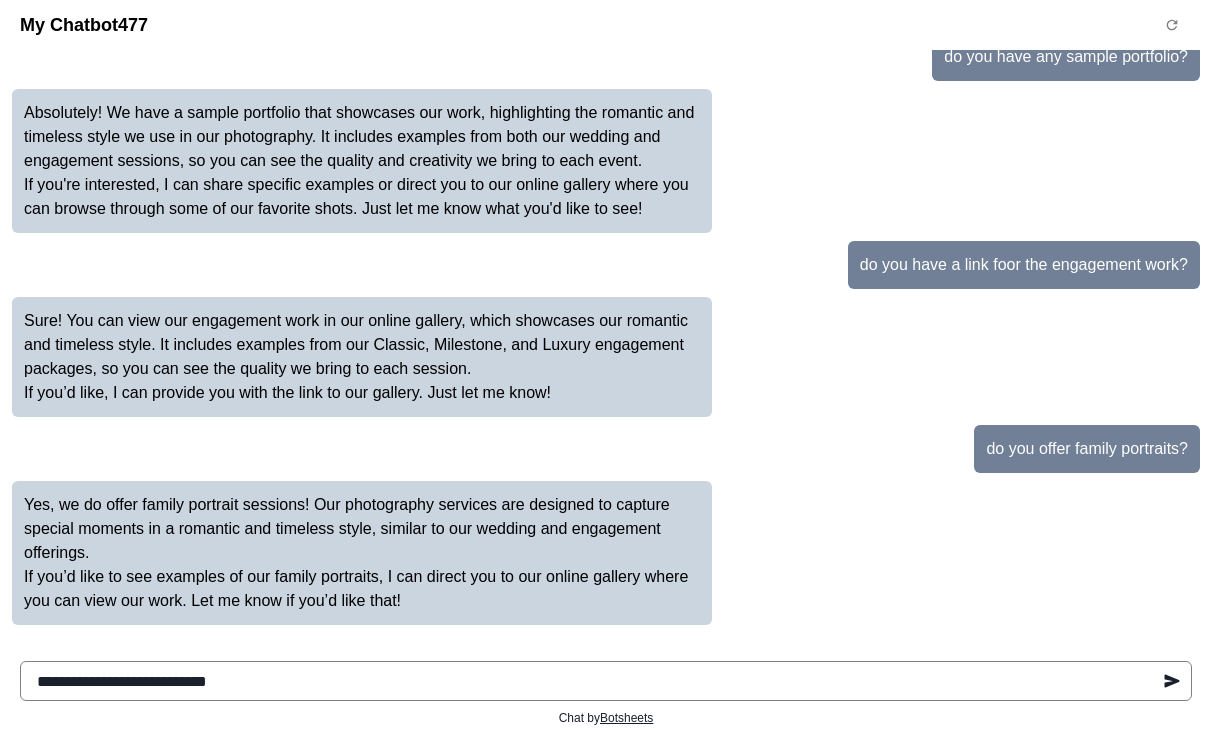 type on "**********" 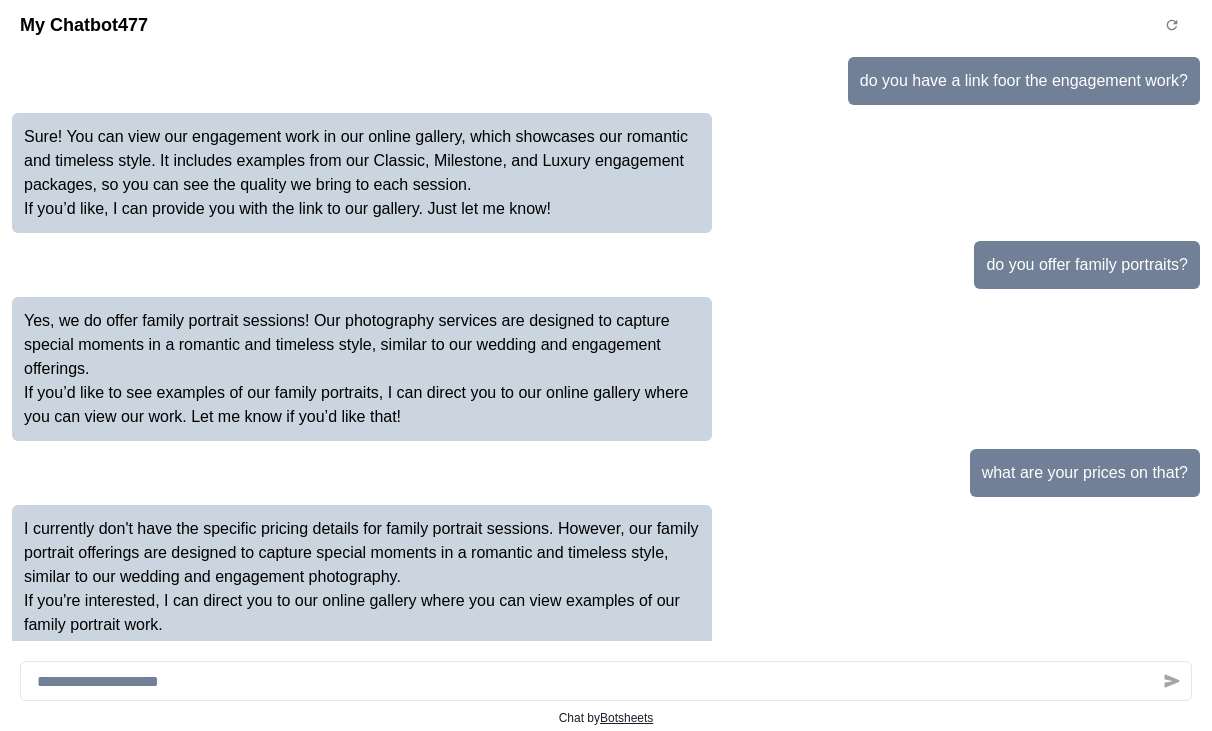 scroll, scrollTop: 1745, scrollLeft: 0, axis: vertical 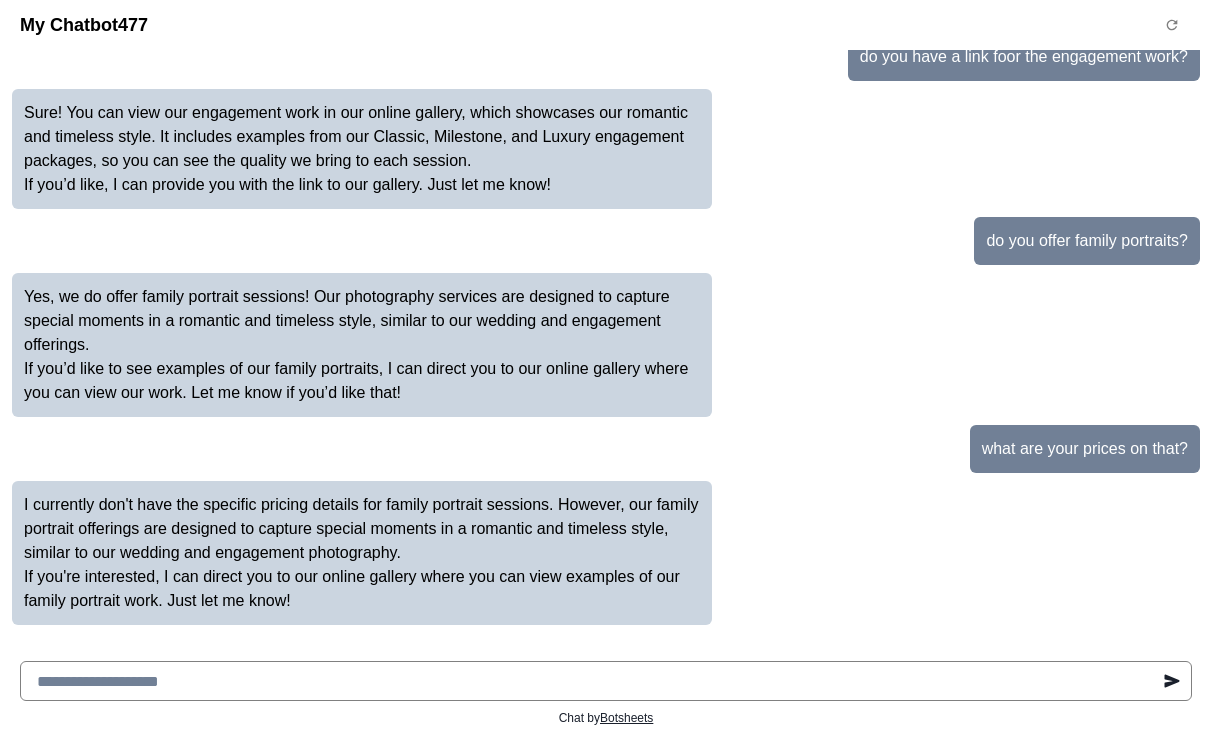 click at bounding box center [606, 681] 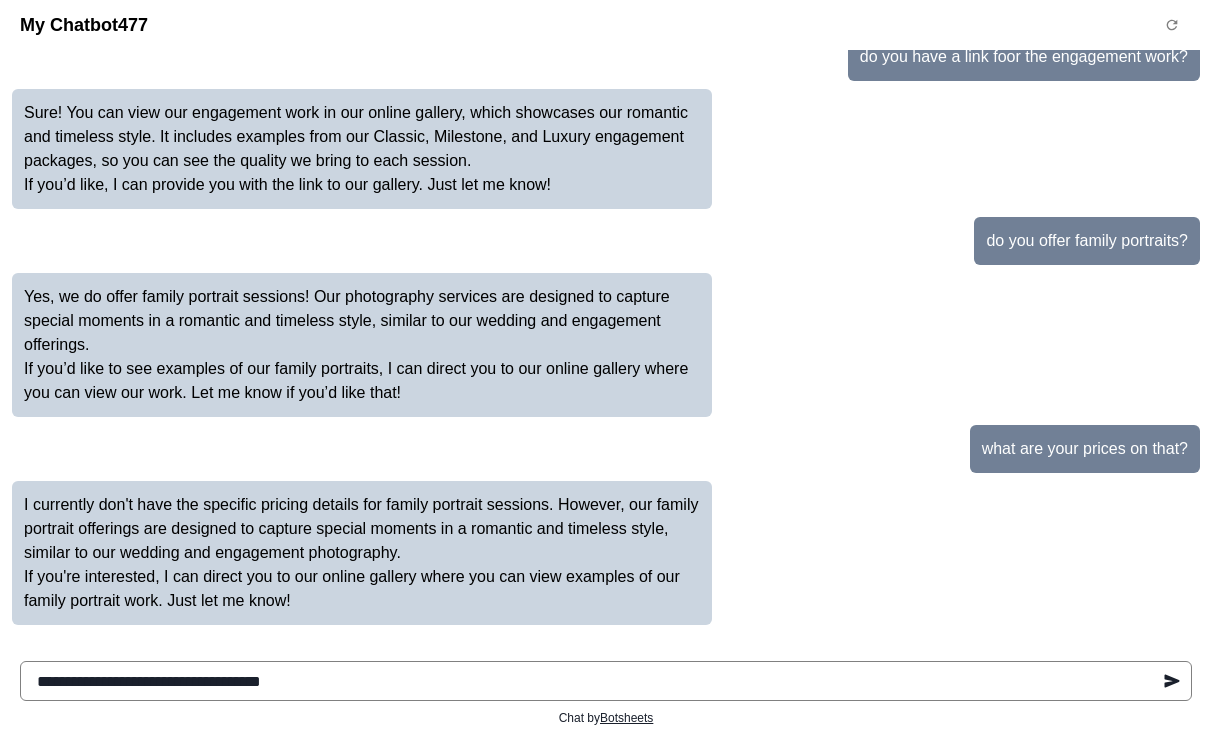 type on "**********" 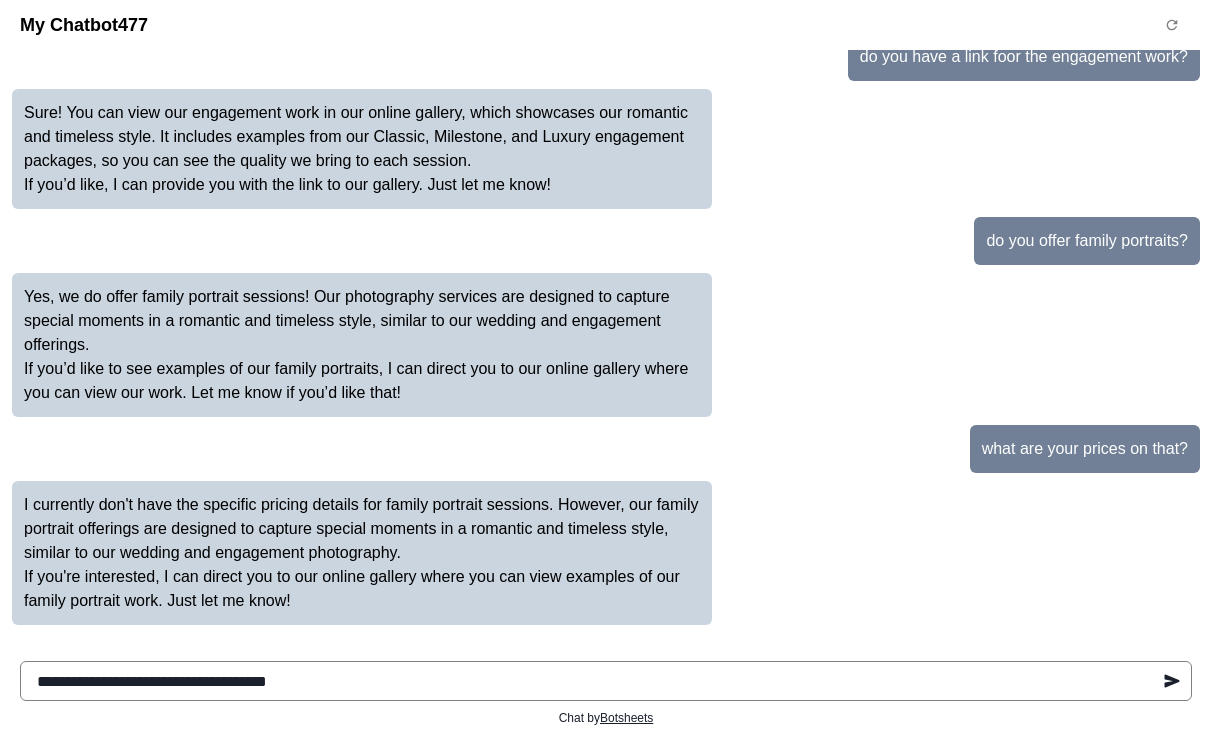 type 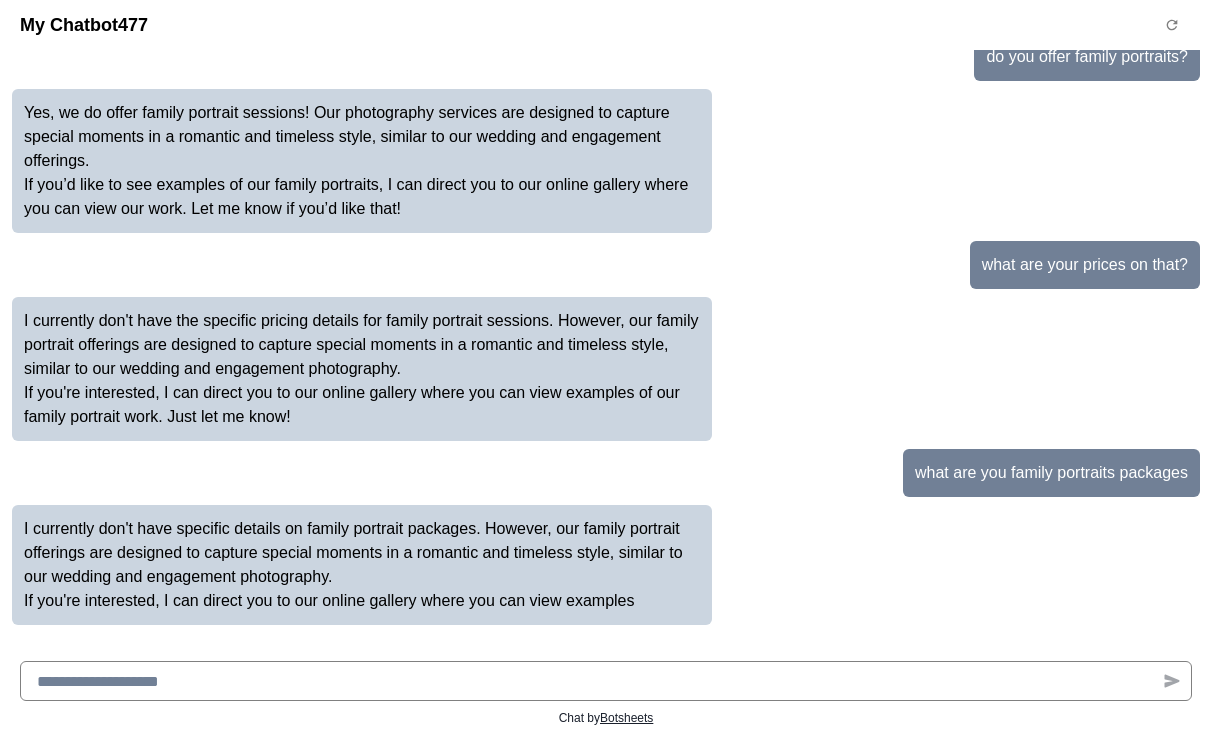 scroll, scrollTop: 1953, scrollLeft: 0, axis: vertical 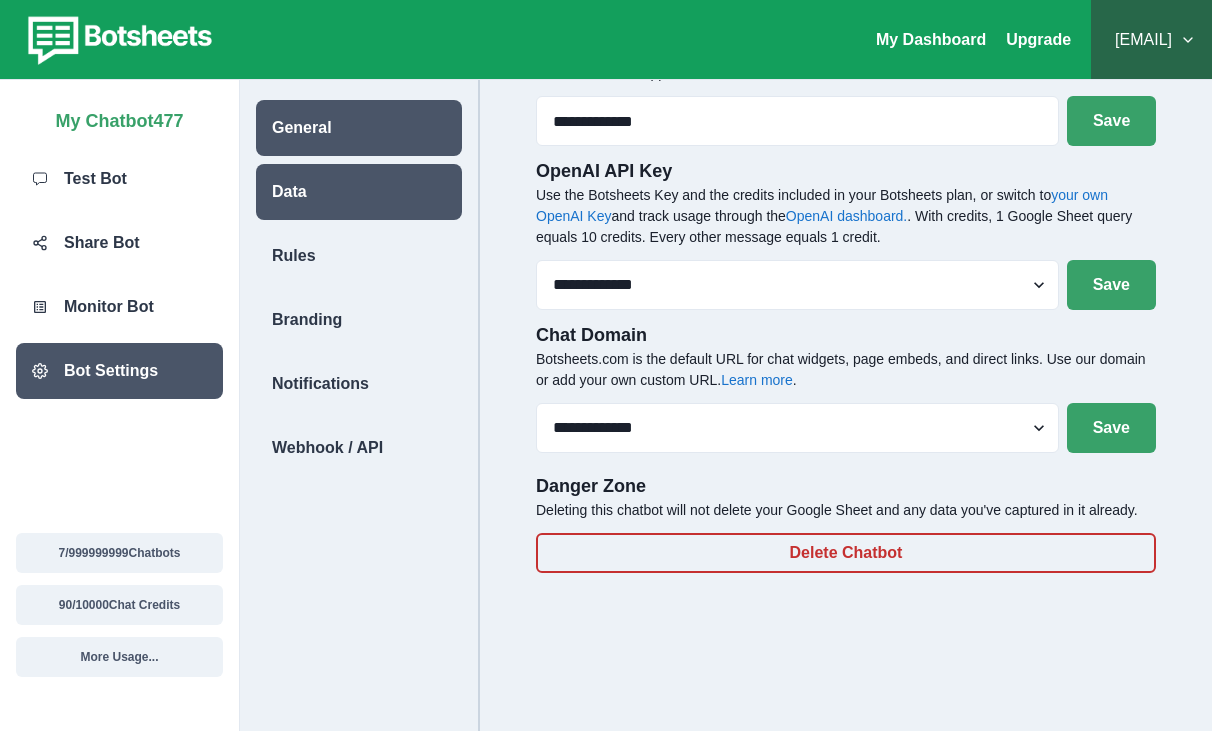 click on "Data" at bounding box center [359, 192] 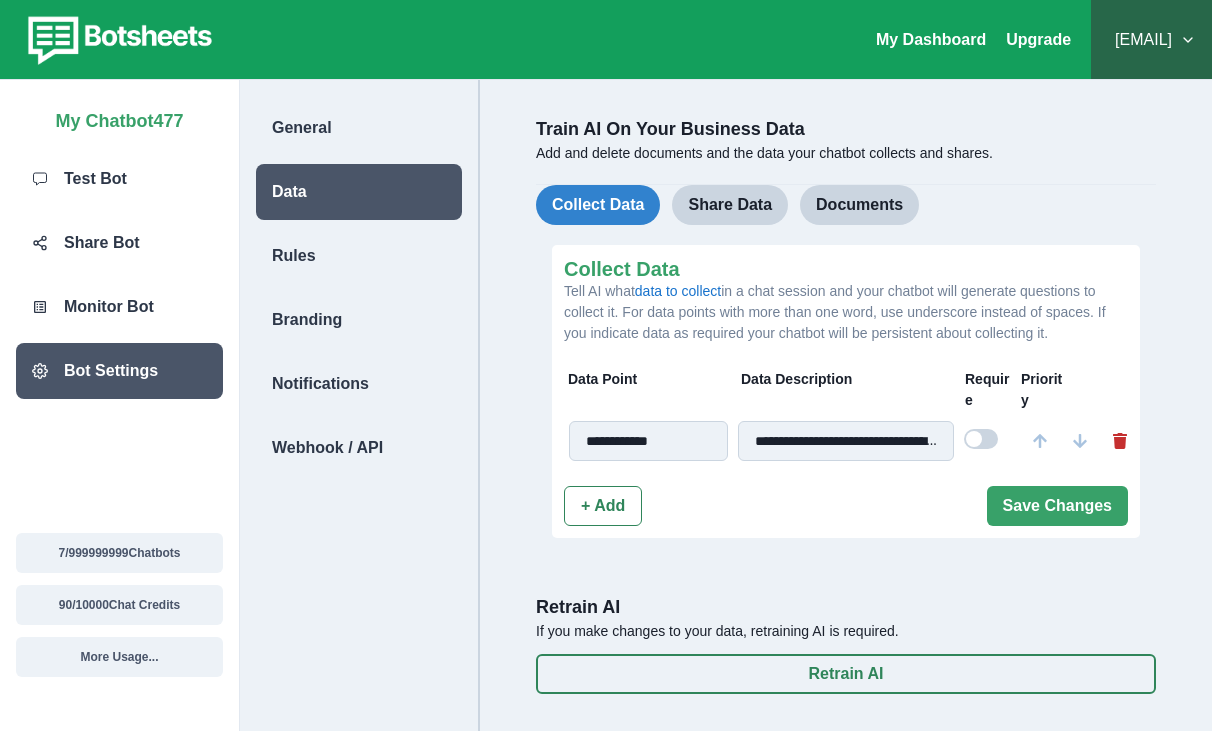 scroll, scrollTop: 80, scrollLeft: 0, axis: vertical 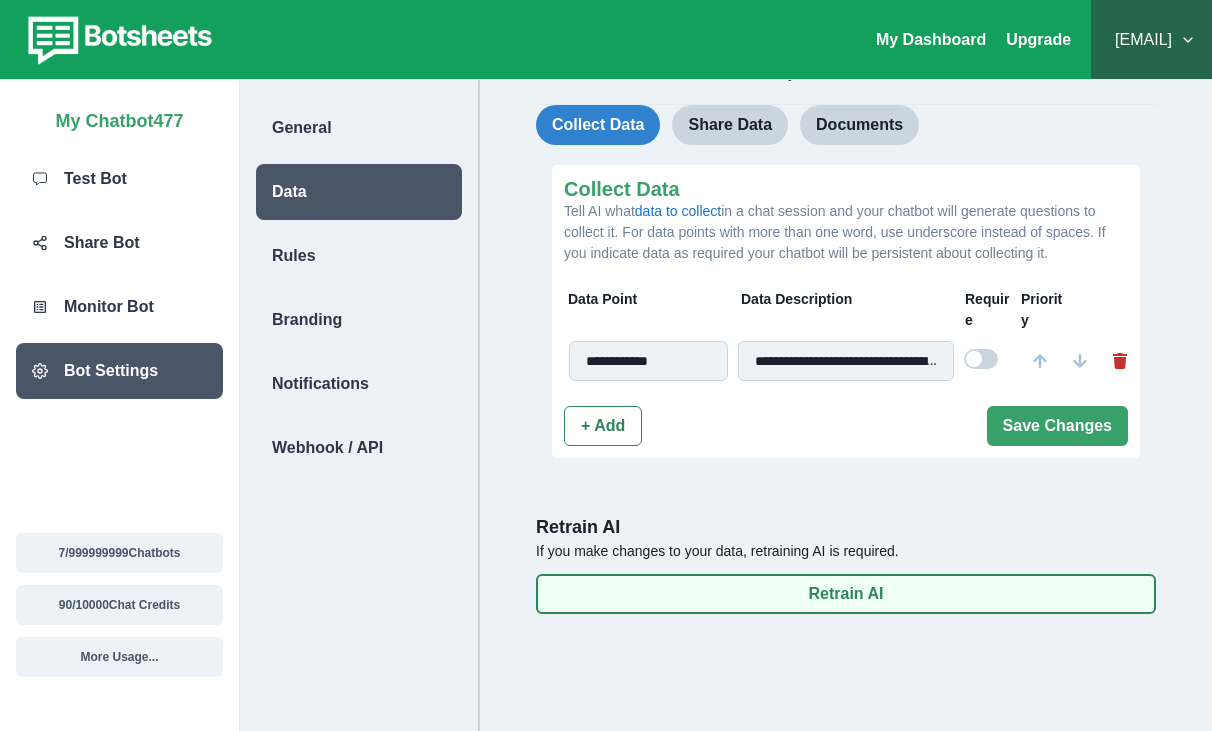 click on "Retrain AI" at bounding box center [846, 594] 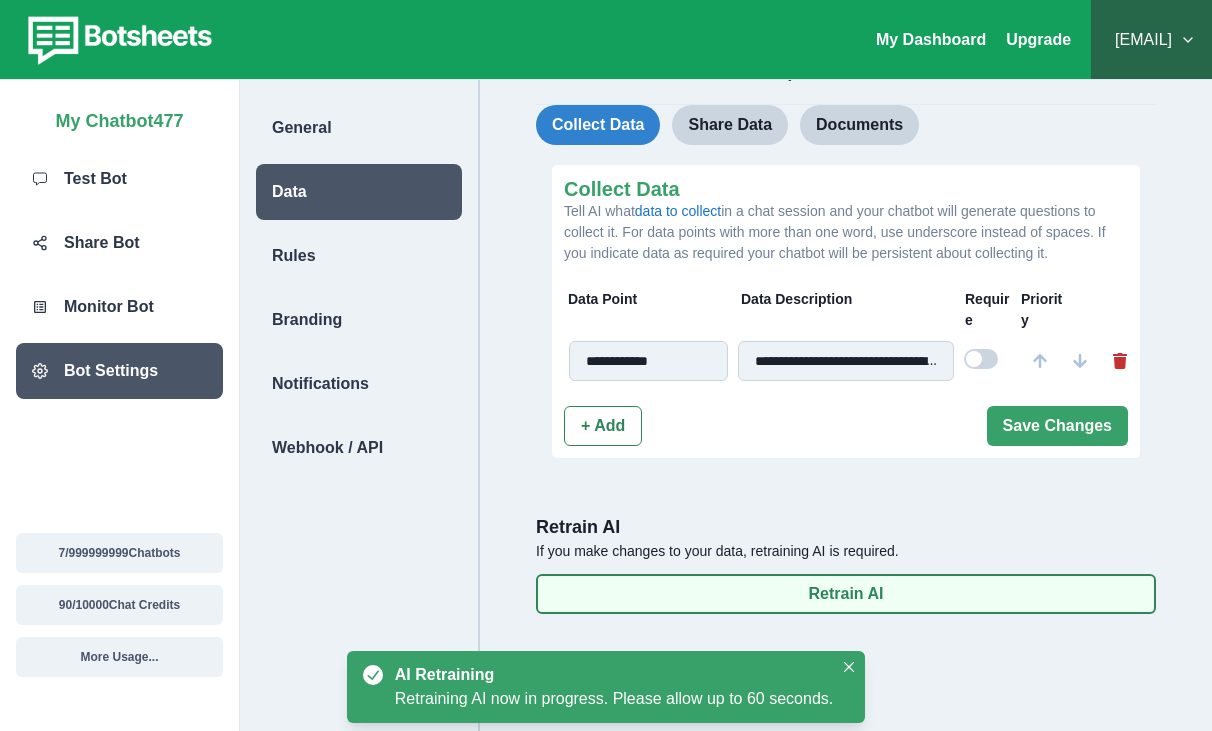click on "Retrain AI" at bounding box center [846, 594] 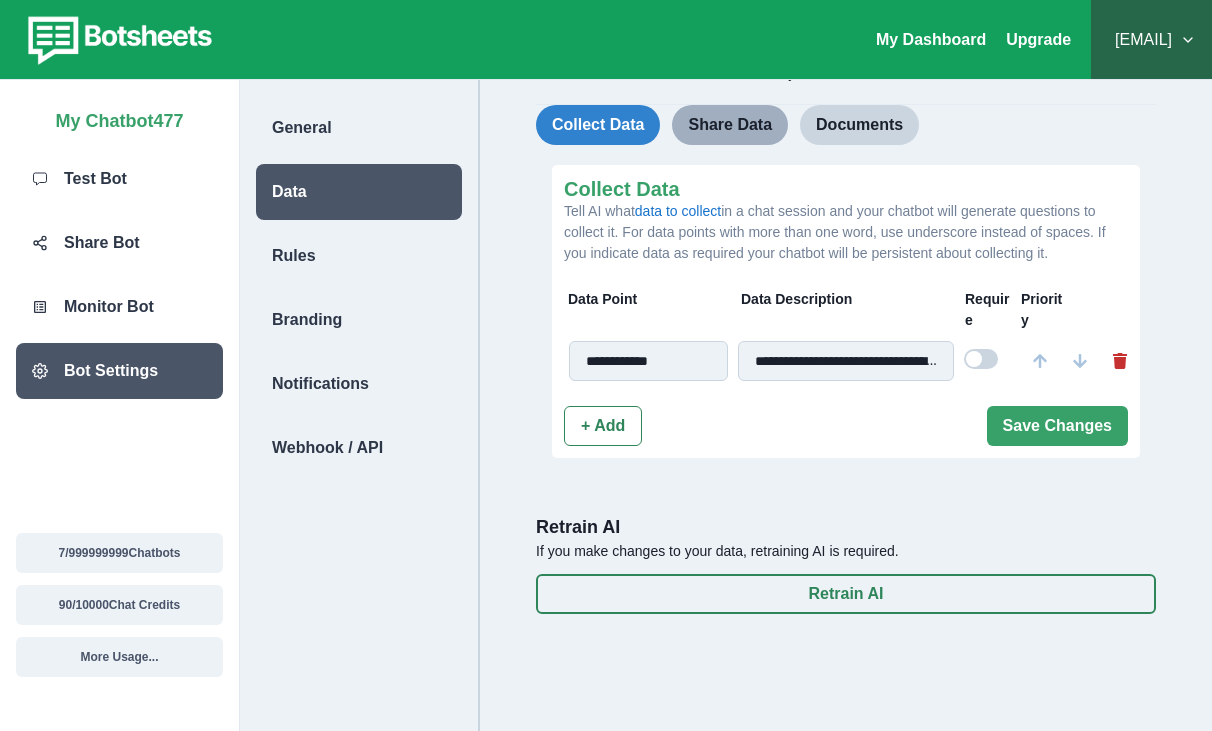 click on "Share Data" at bounding box center [730, 125] 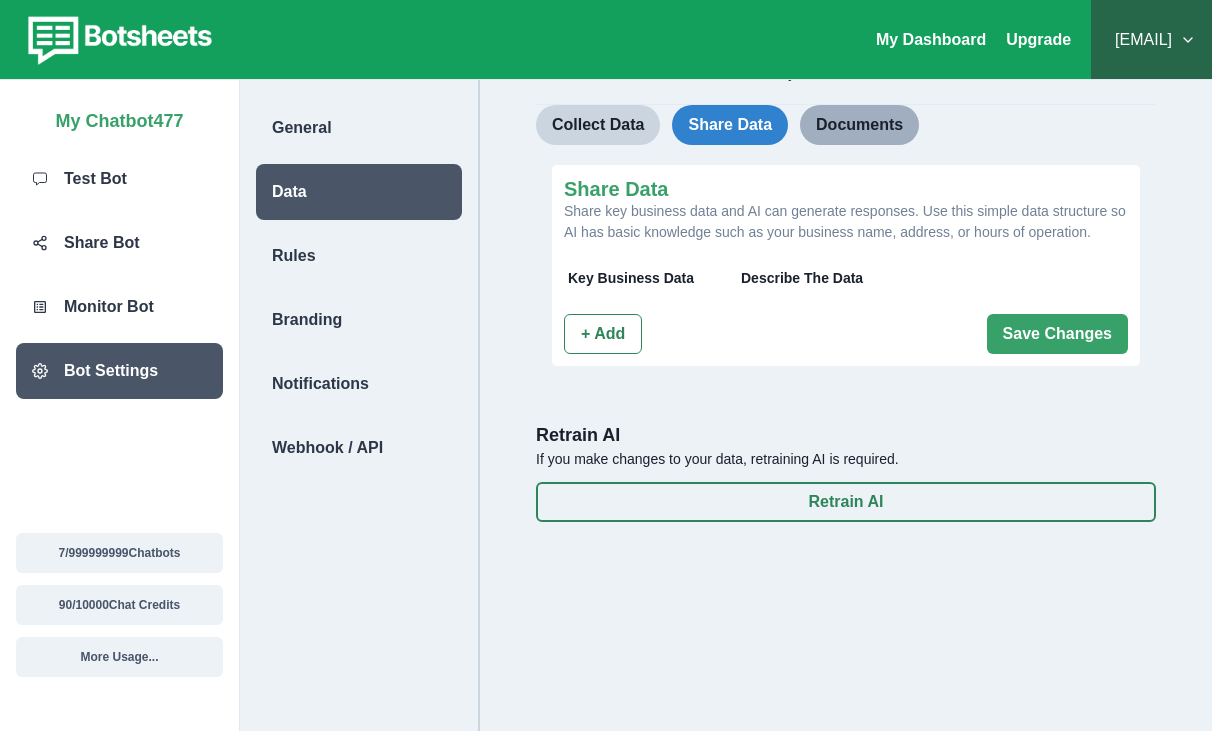 click on "Documents" at bounding box center [859, 125] 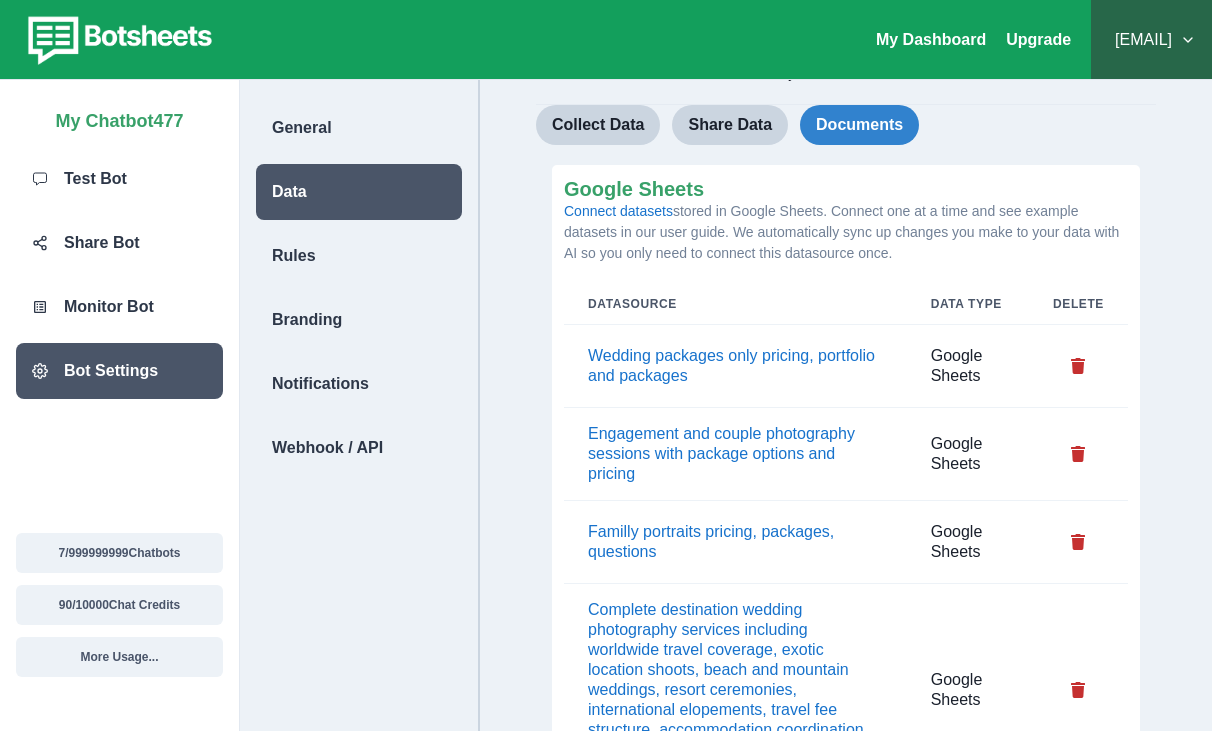 click on "Familly portraits pricing, packages, questions" at bounding box center [735, 542] 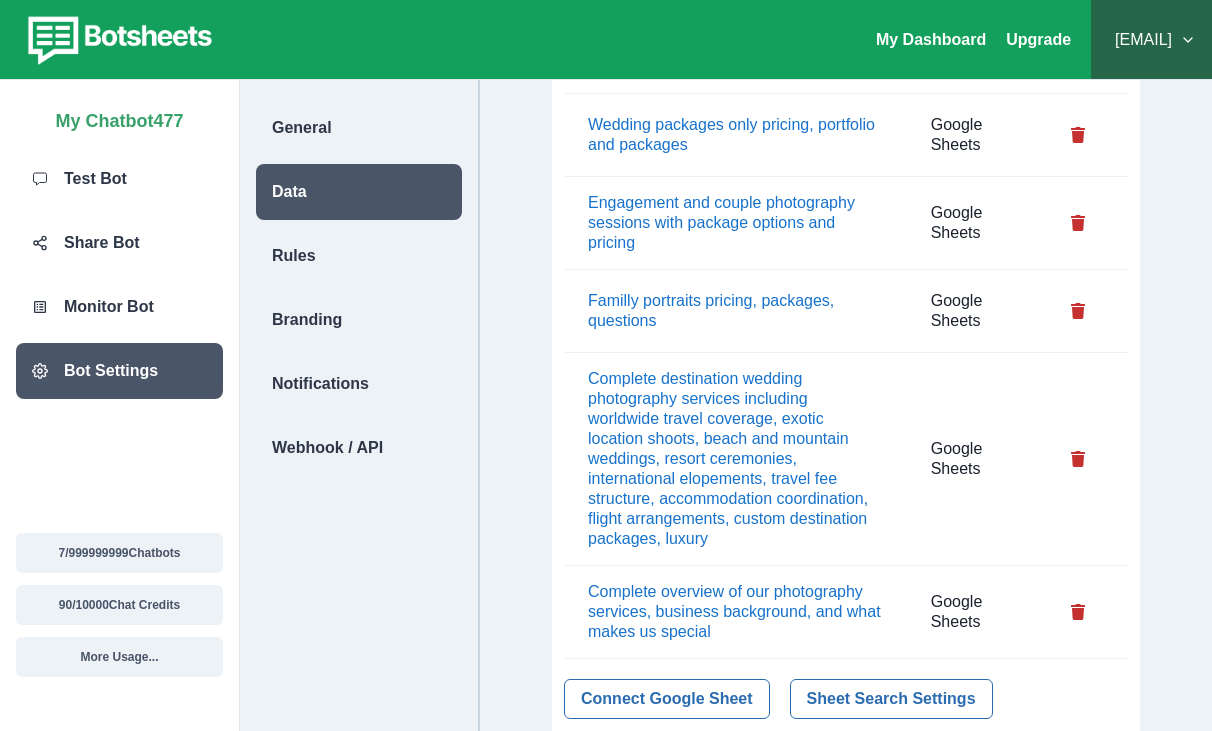 scroll, scrollTop: 200, scrollLeft: 0, axis: vertical 